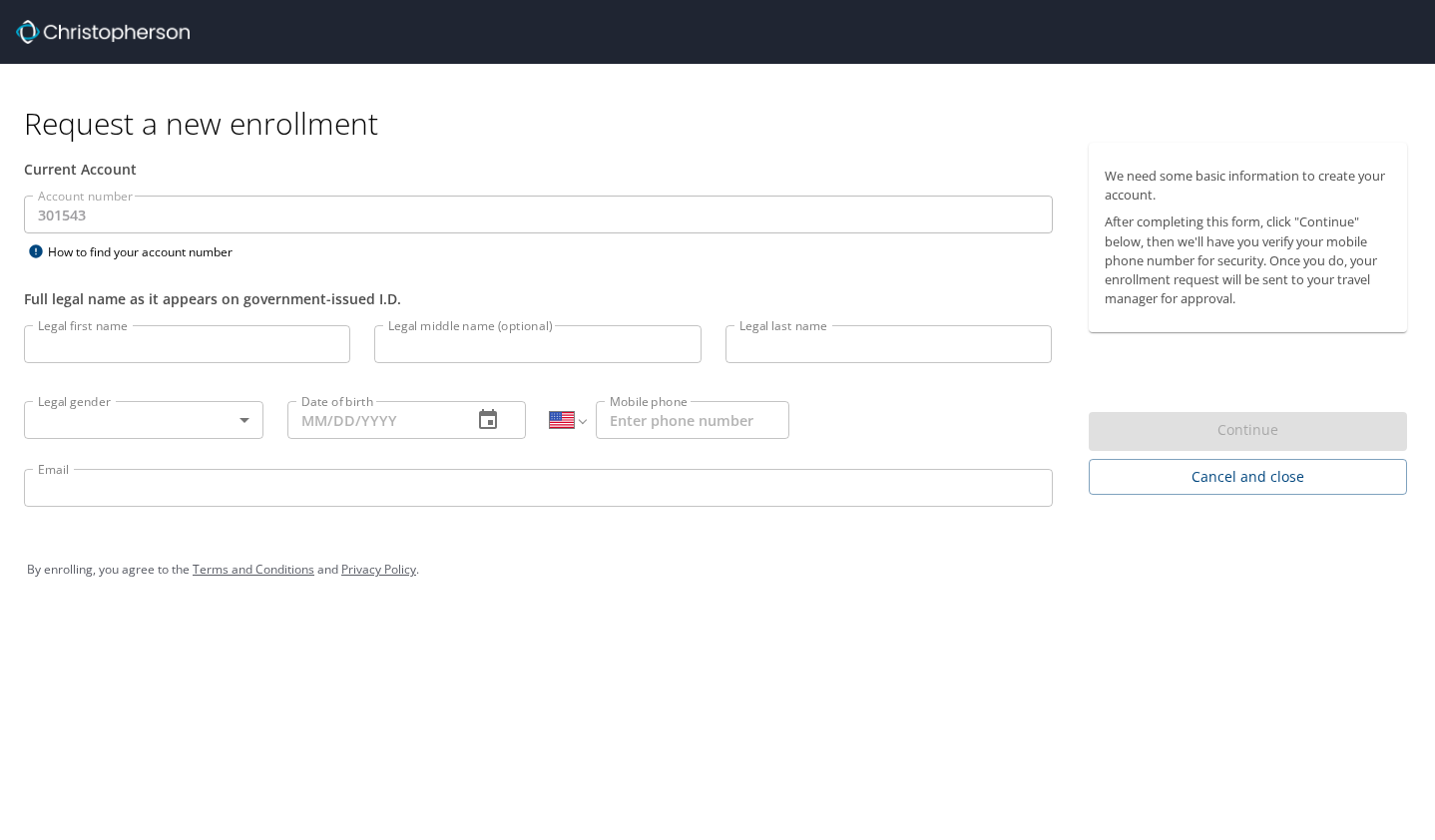select on "US" 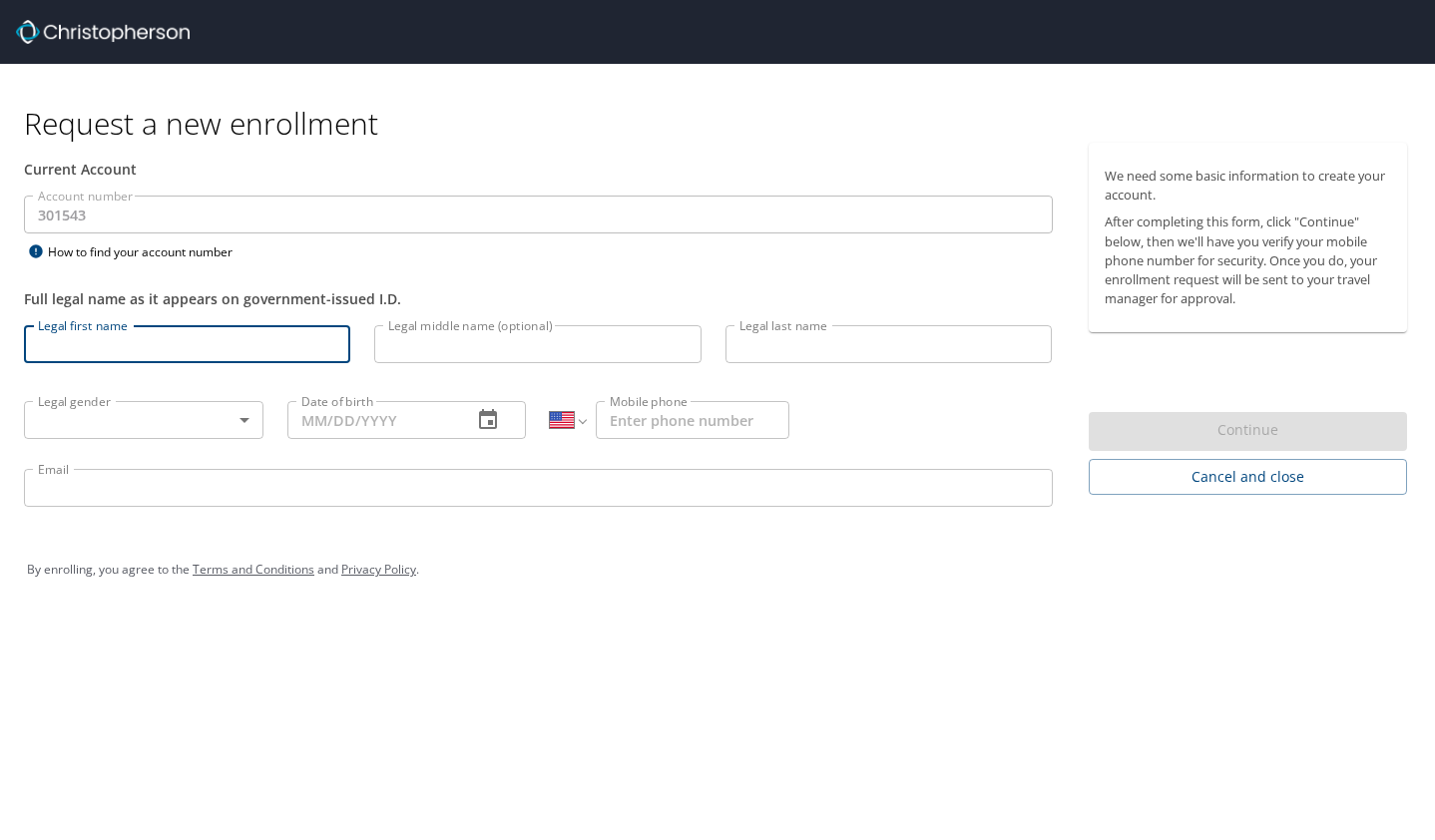 type on "Danielle" 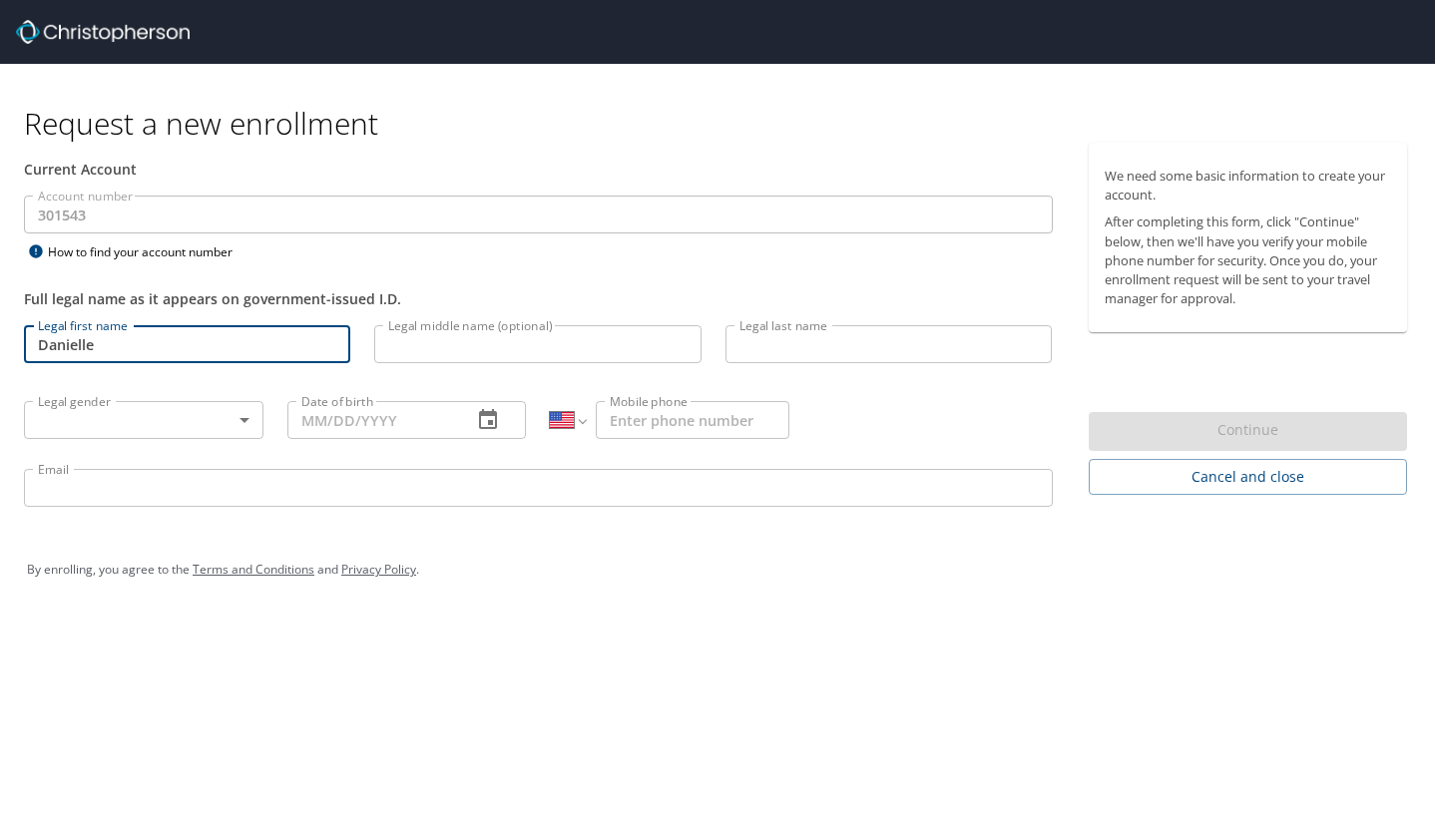 type on "Paul" 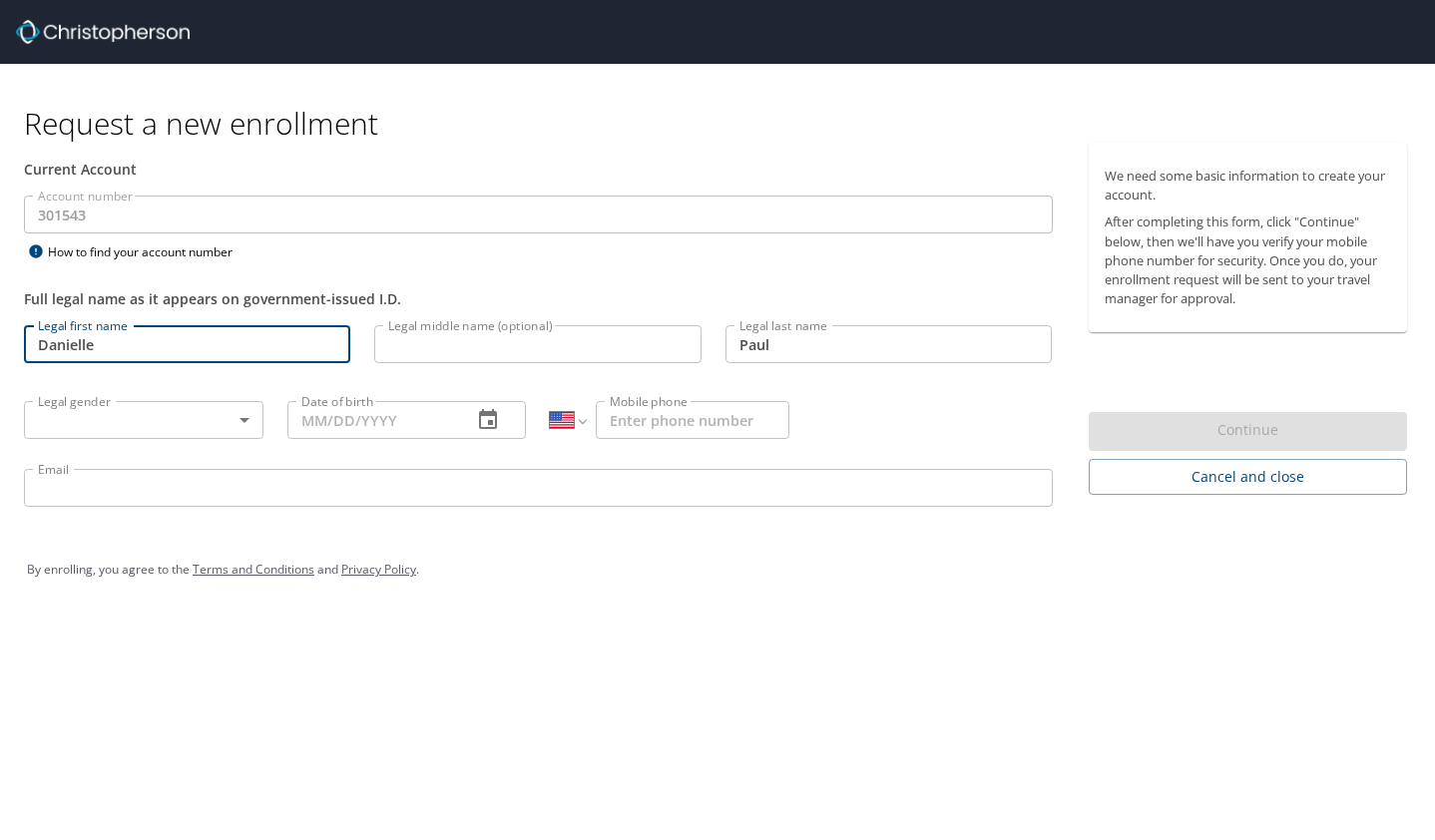 type on "1 (864) 320-4330" 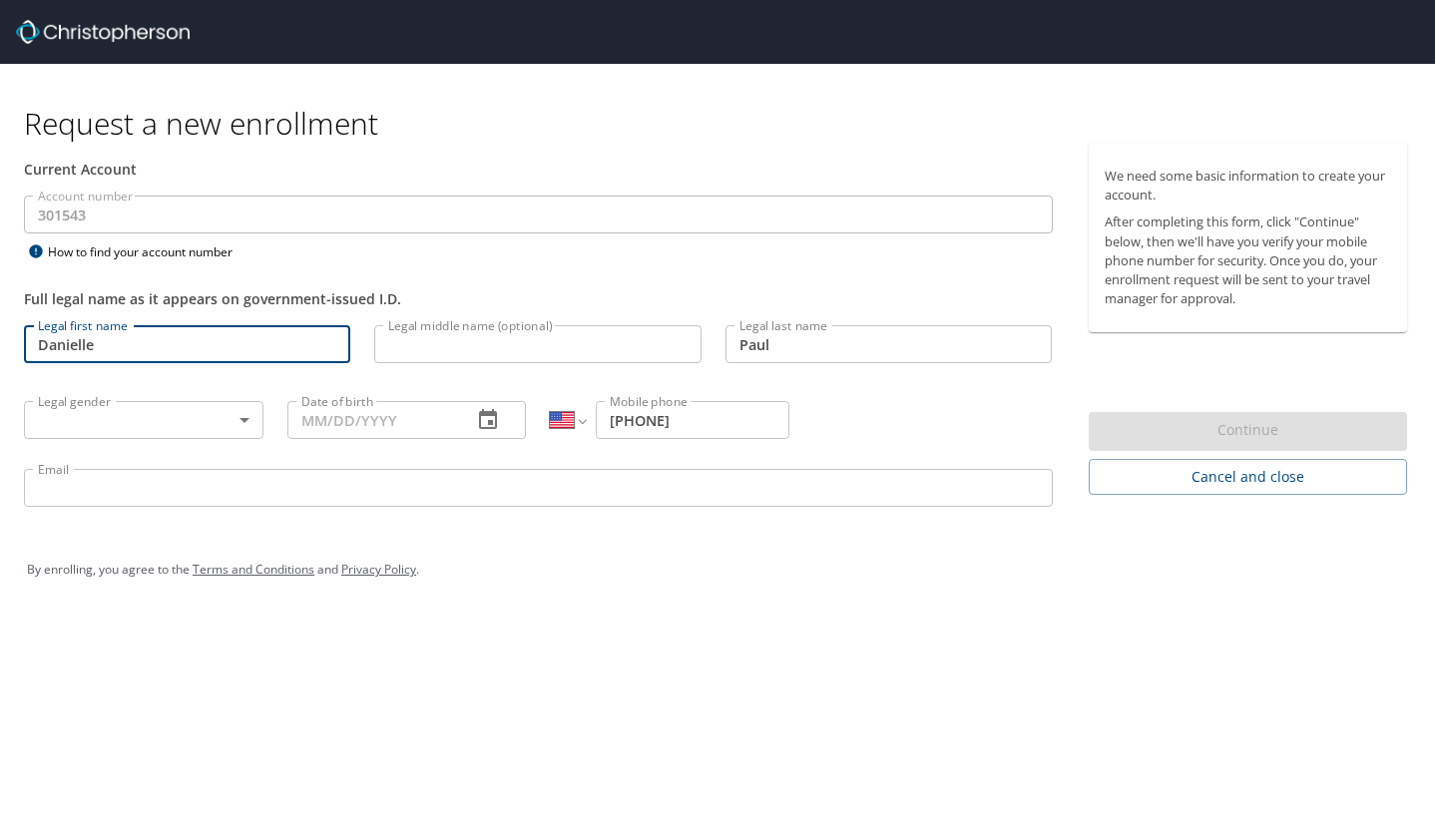 type on "danielle.paul@bertrandt.com" 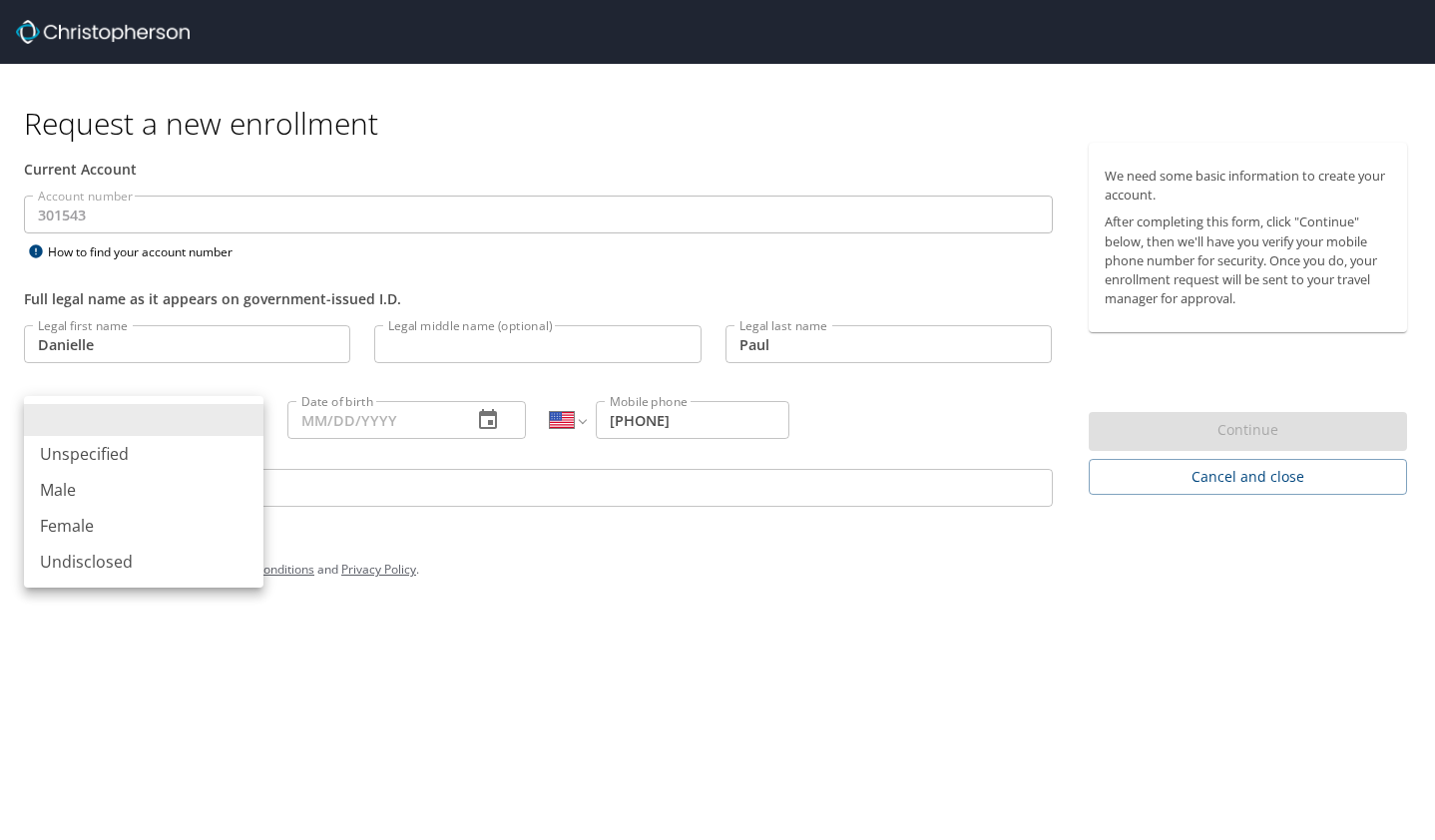 click on "Request a new enrollment Current Account Account number 301543 Account number  How to find your account number Full legal name as it appears on government-issued I.D. Legal first name Danielle Legal first name Legal middle name (optional) Legal middle name (optional) Legal last name Paul Legal last name Legal gender ​ Legal gender Date of birth Date of birth International Afghanistan Åland Islands Albania Algeria American Samoa Andorra Angola Anguilla Antigua and Barbuda Argentina Armenia Aruba Ascension Island Australia Austria Azerbaijan Bahamas Bahrain Bangladesh Barbados Belarus Belgium Belize Benin Bermuda Bhutan Bolivia Bonaire, Sint Eustatius and Saba Bosnia and Herzegovina Botswana Brazil British Indian Ocean Territory Brunei Darussalam Bulgaria Burkina Faso Burma Burundi Cambodia Cameroon Canada Cape Verde Cayman Islands Central African Republic Chad Chile China Christmas Island Cocos (Keeling) Islands Colombia Comoros Congo Congo, Democratic Republic of the Cook Islands Costa Rica Cote d'Ivoire" at bounding box center [718, 420] 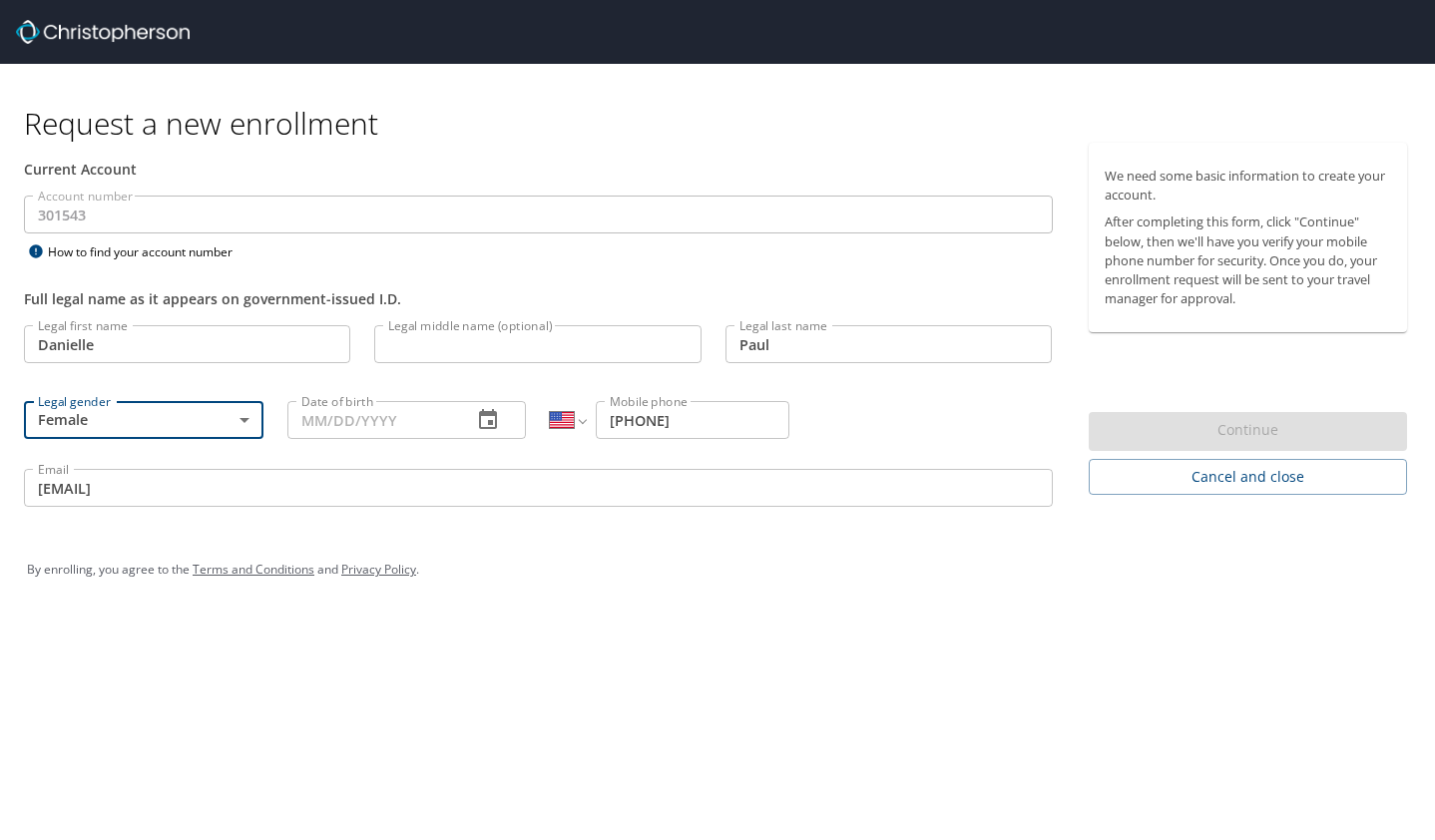 drag, startPoint x: 371, startPoint y: 421, endPoint x: 385, endPoint y: 424, distance: 14.3178211 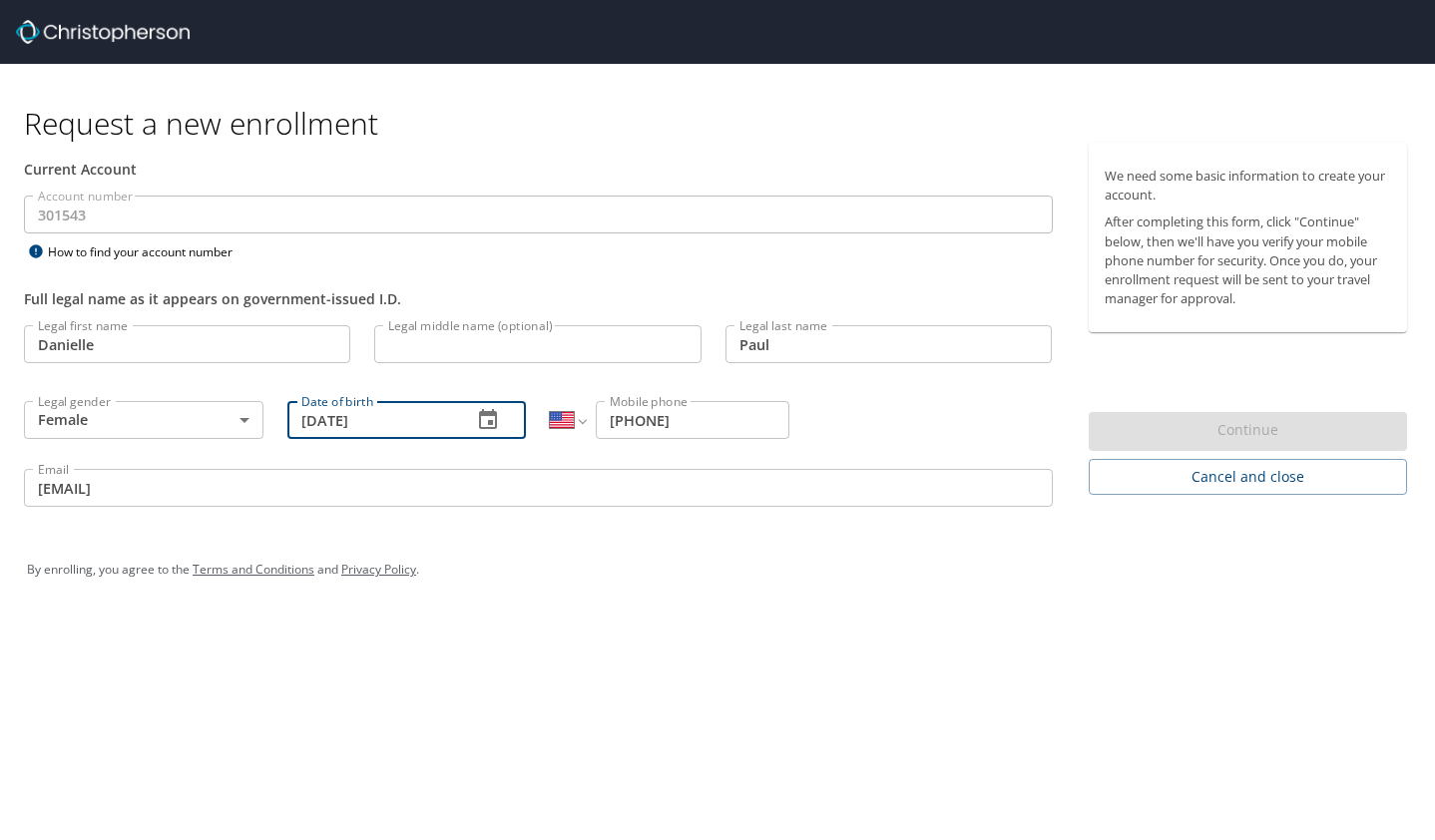 type on "12/29/1970" 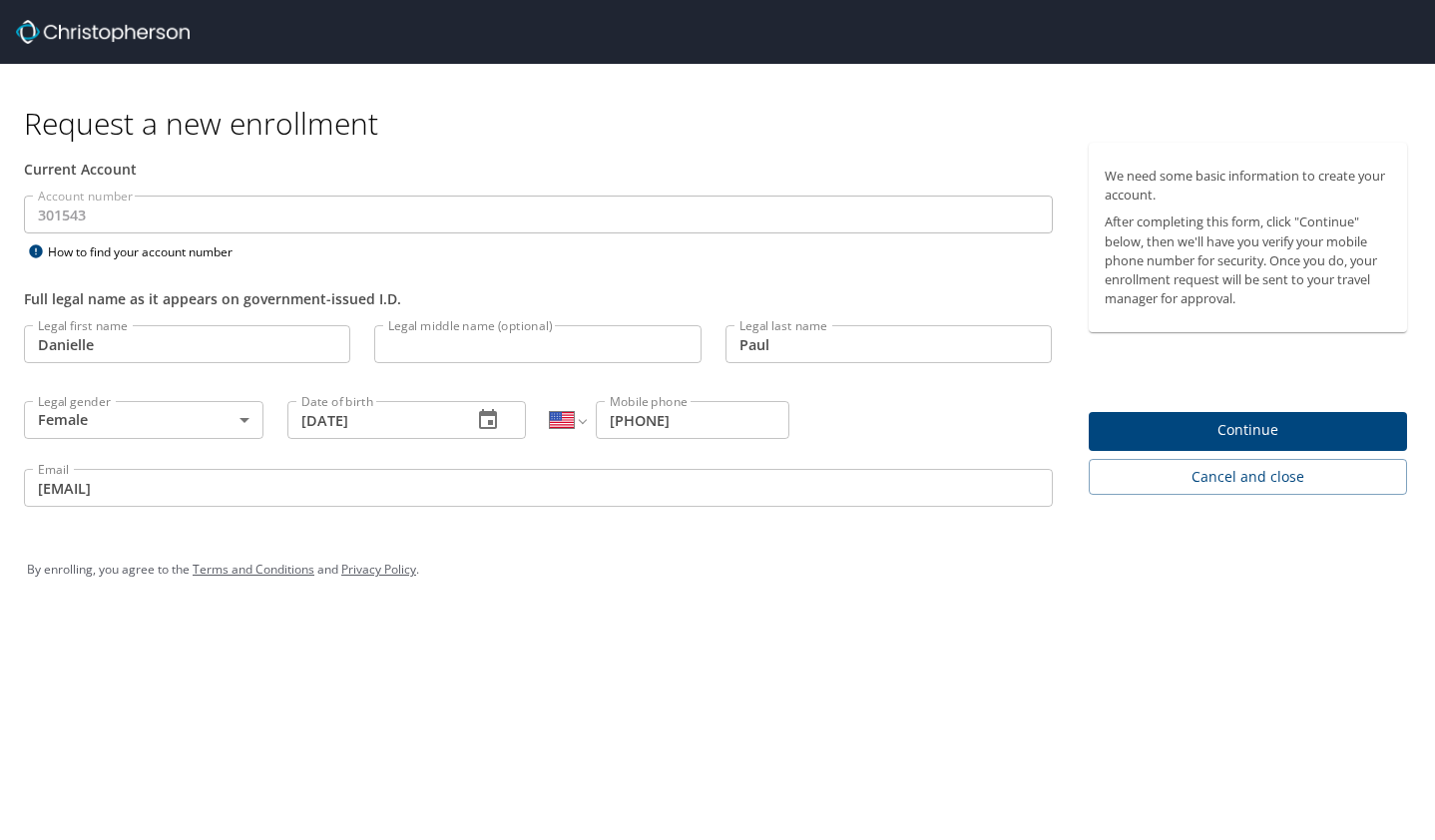 click on "Request a new enrollment Current Account Account number 301543 Account number  How to find your account number Full legal name as it appears on government-issued I.D. Legal first name Danielle Legal first name Legal middle name (optional) Legal middle name (optional) Legal last name Paul Legal last name Legal gender Female Female Legal gender Date of birth 12/29/1970 Date of birth International Afghanistan Åland Islands Albania Algeria American Samoa Andorra Angola Anguilla Antigua and Barbuda Argentina Armenia Aruba Ascension Island Australia Austria Azerbaijan Bahamas Bahrain Bangladesh Barbados Belarus Belgium Belize Benin Bermuda Bhutan Bolivia Bonaire, Sint Eustatius and Saba Bosnia and Herzegovina Botswana Brazil British Indian Ocean Territory Brunei Darussalam Bulgaria Burkina Faso Burma Burundi Cambodia Cameroon Canada Cape Verde Cayman Islands Central African Republic Chad Chile China Christmas Island Cocos (Keeling) Islands Colombia Comoros Congo Congo, Democratic Republic of the Cook Islands Cuba" at bounding box center [718, 420] 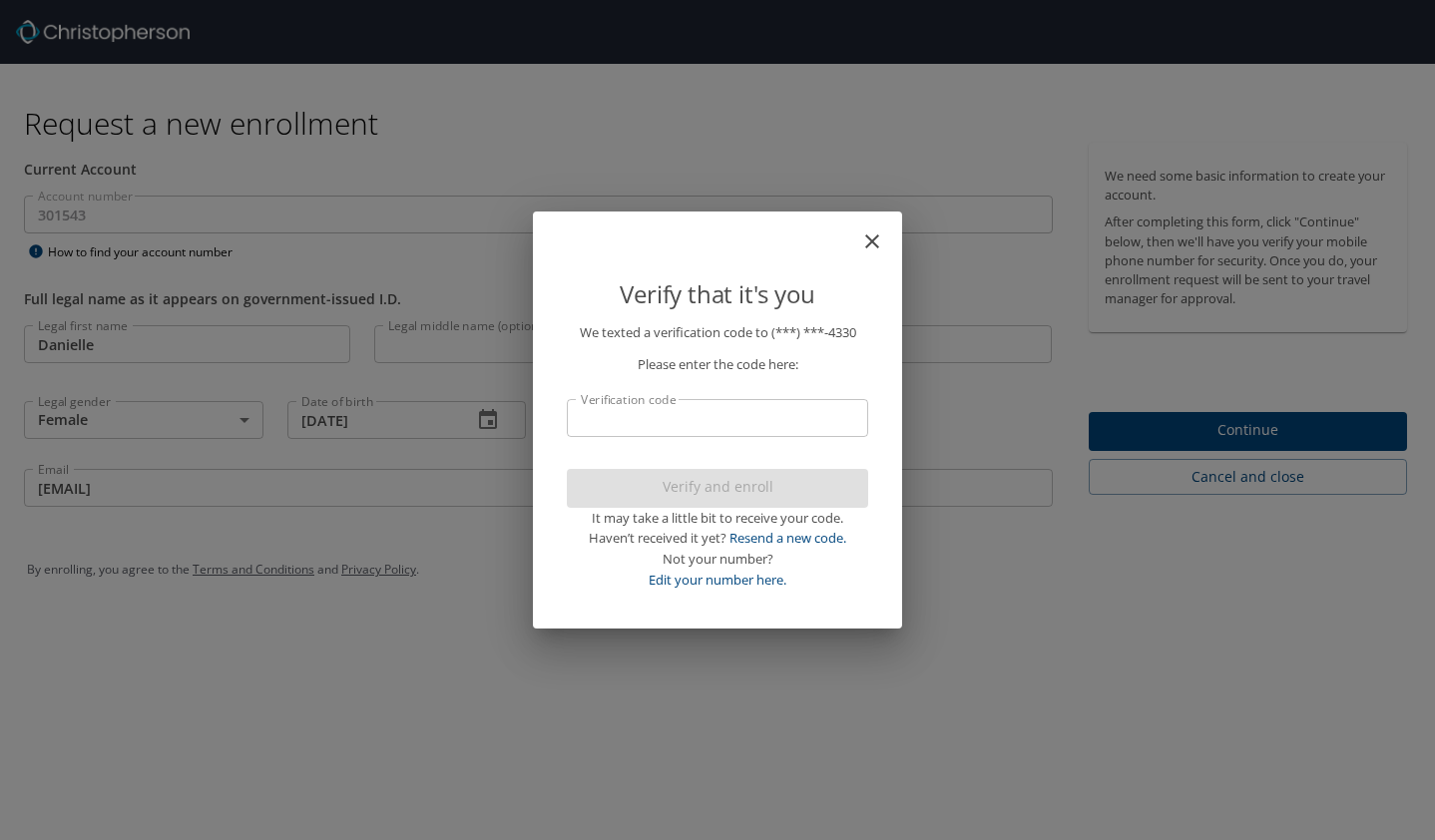 click on "Verification code" at bounding box center [718, 418] 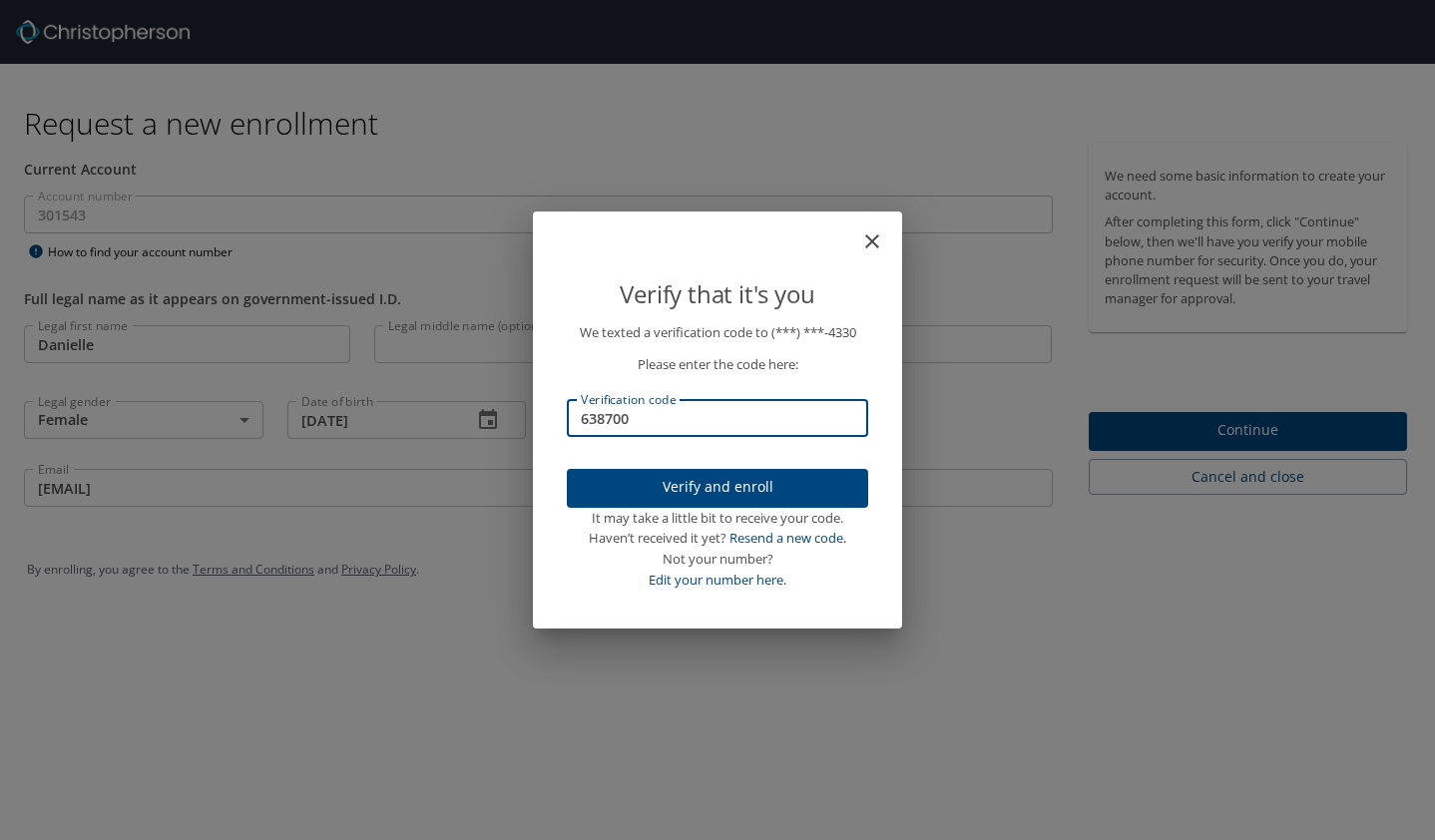 type on "638700" 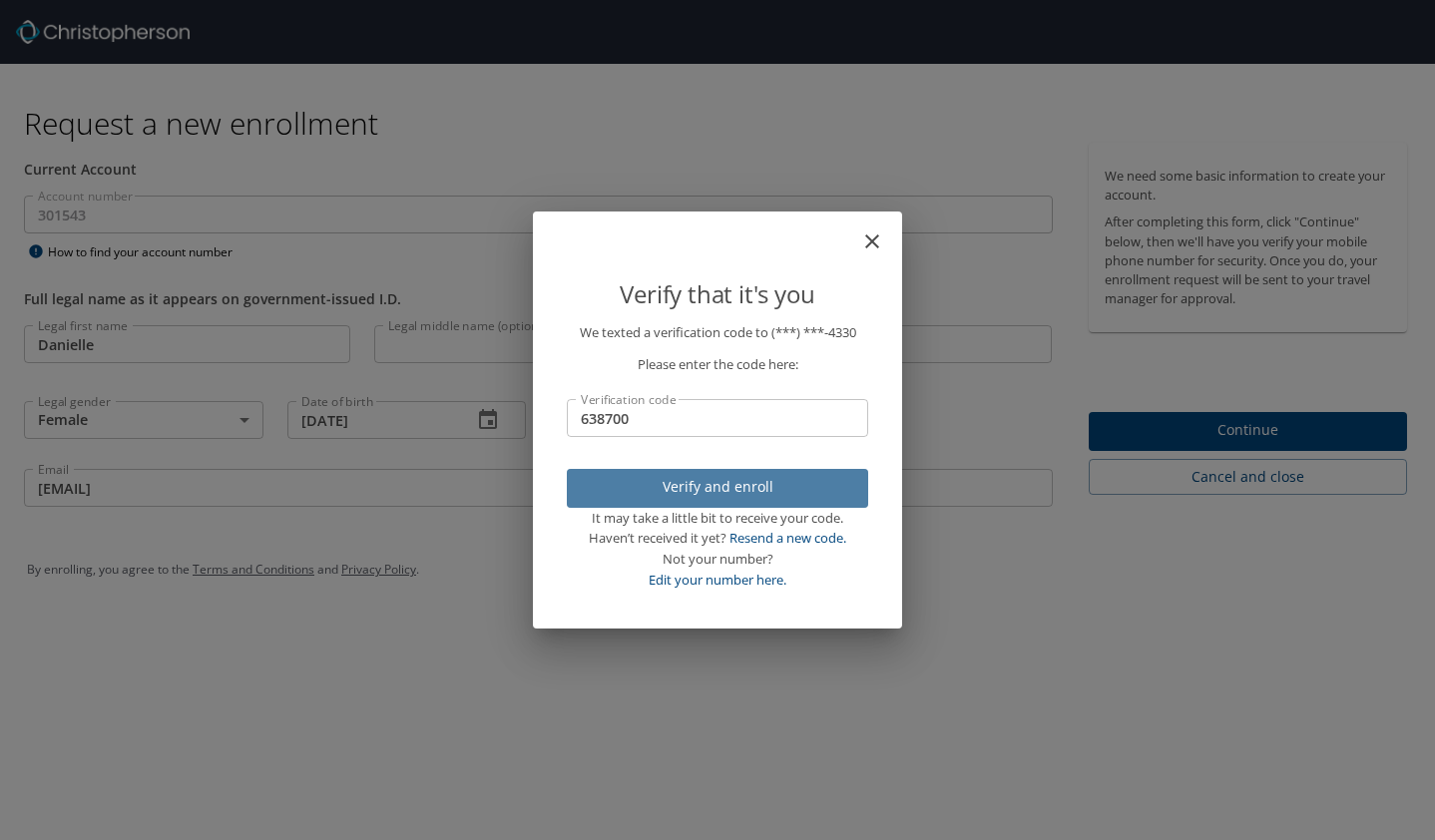 click on "Verify and enroll" at bounding box center [718, 487] 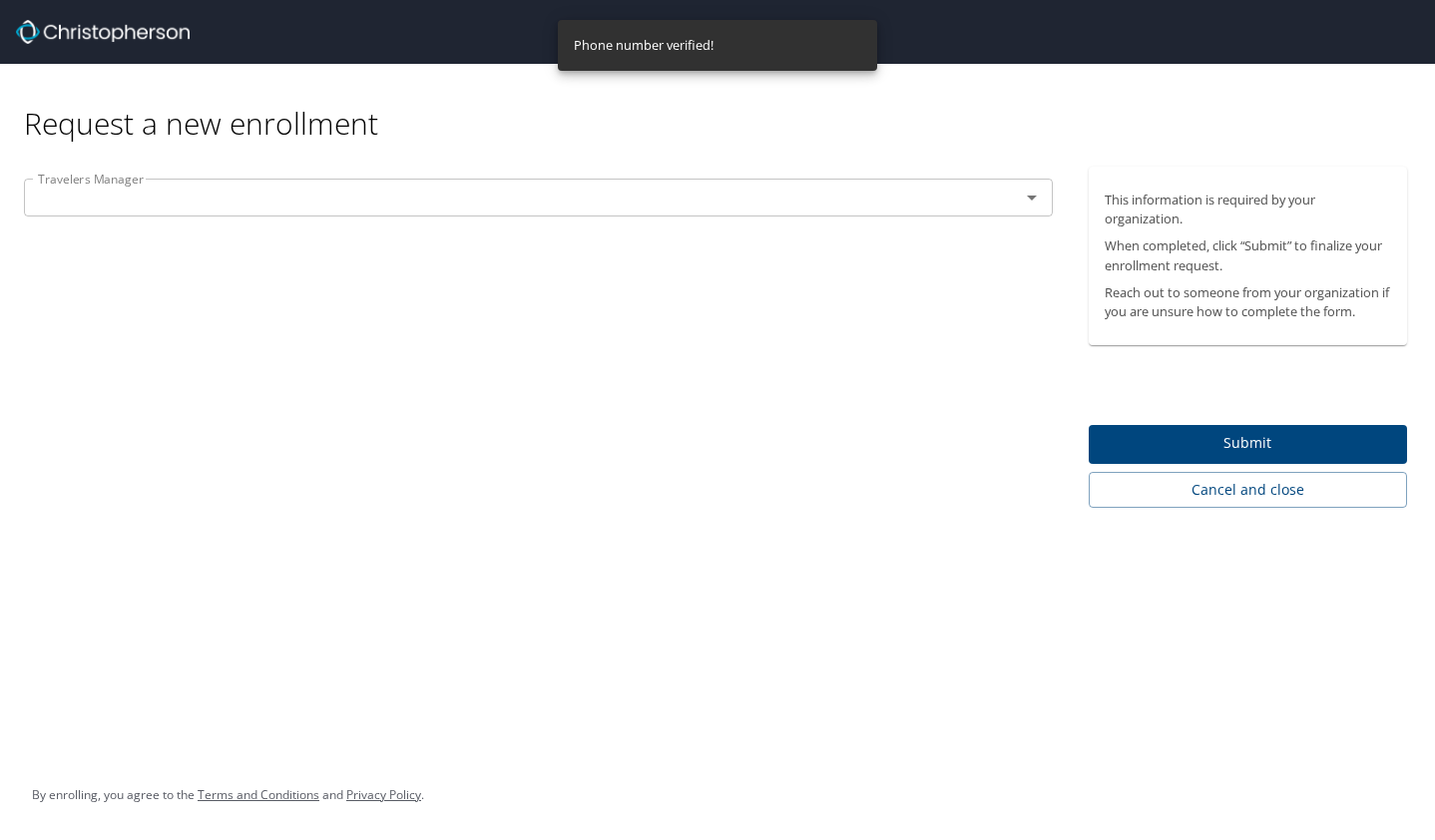 click 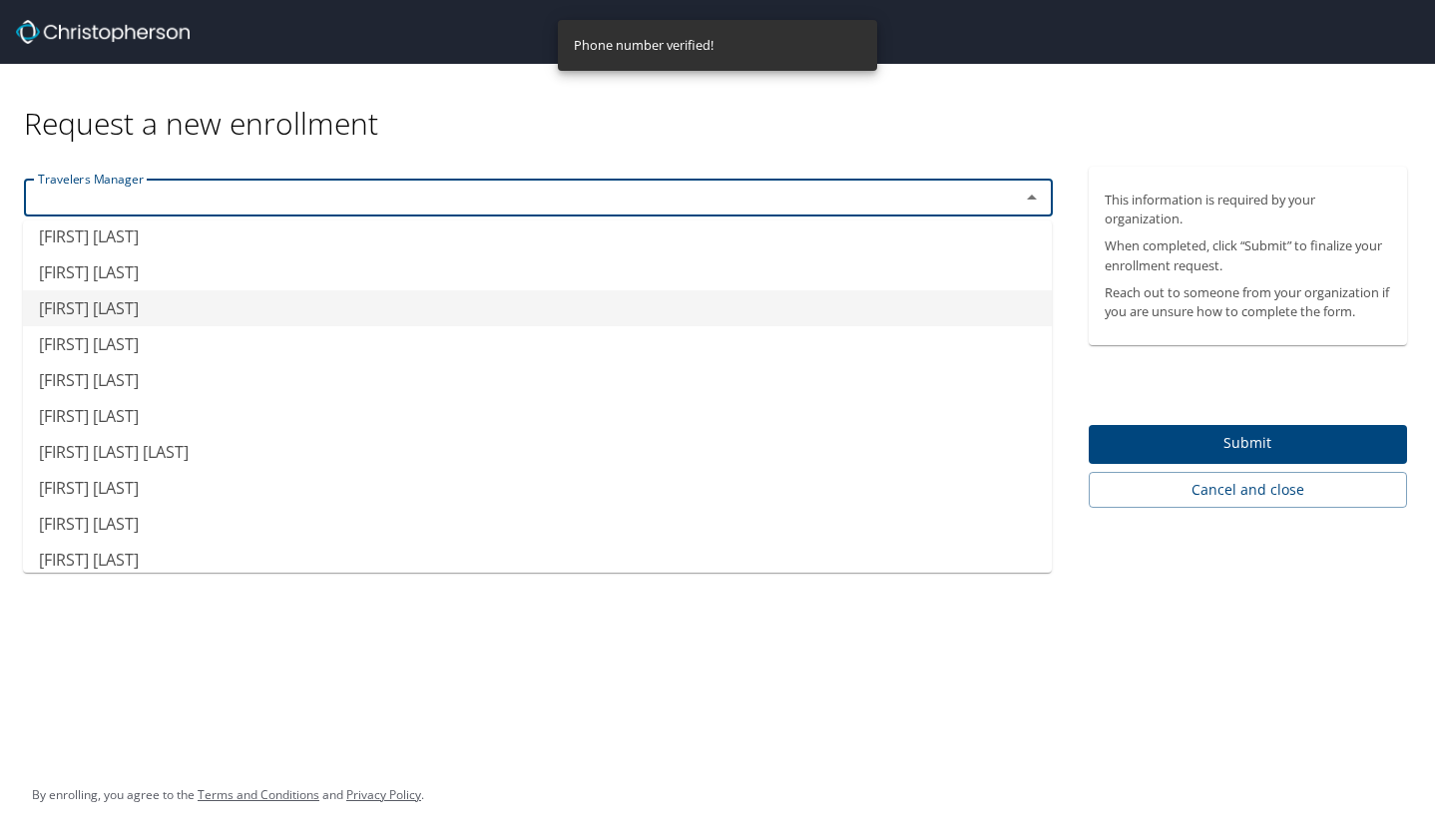 scroll, scrollTop: 131, scrollLeft: 0, axis: vertical 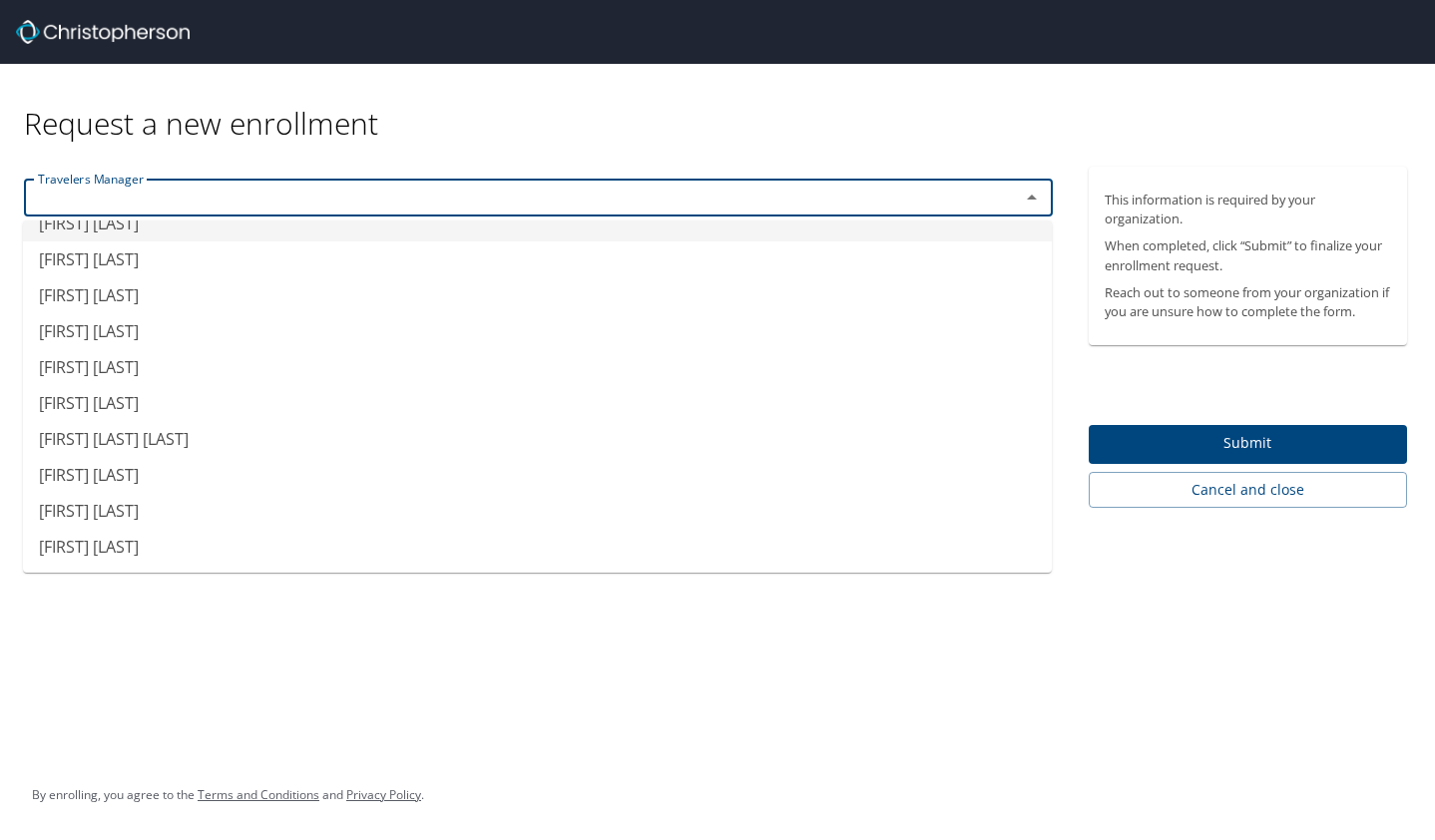 click at bounding box center (509, 198) 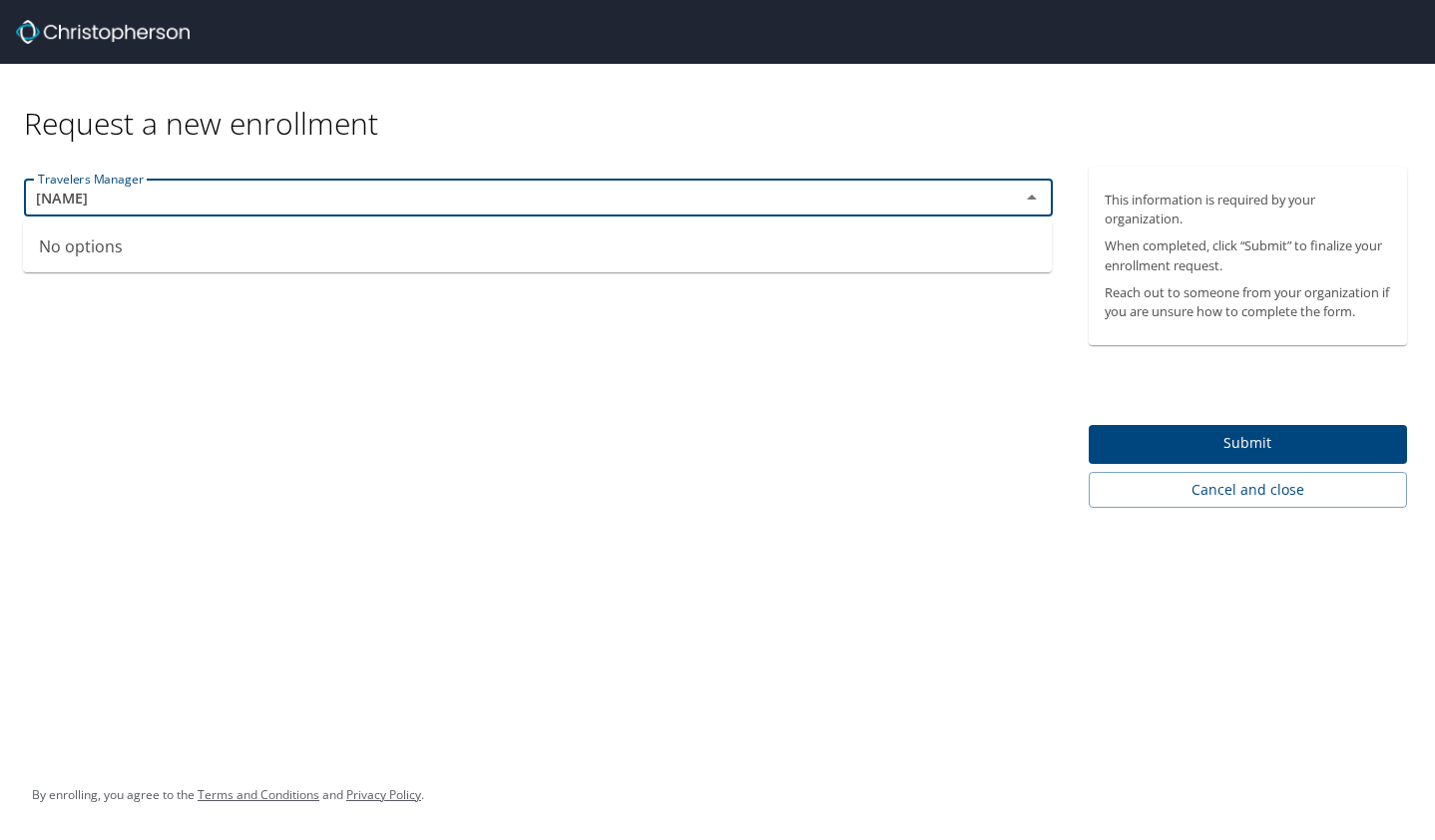 type on "s" 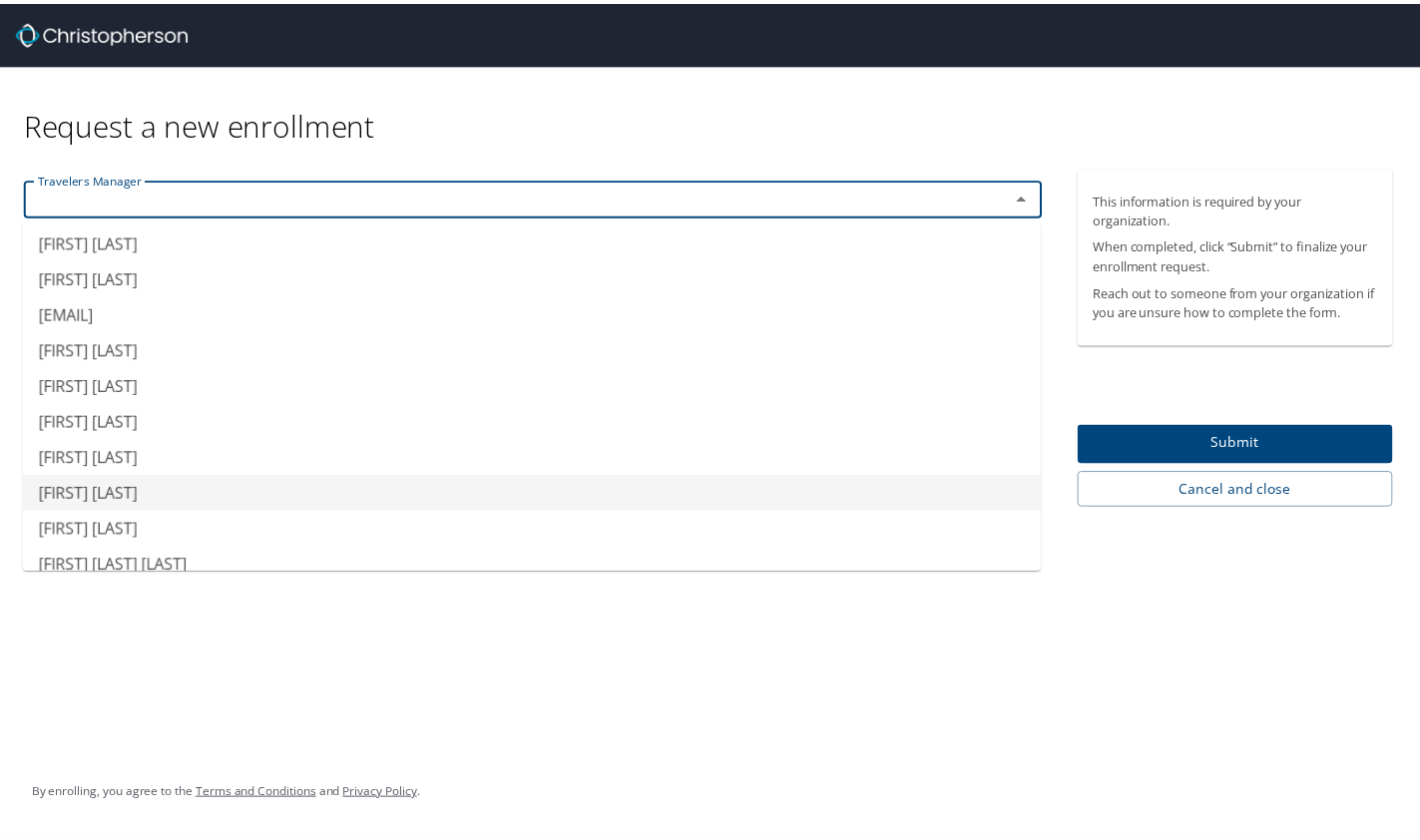 scroll, scrollTop: 0, scrollLeft: 0, axis: both 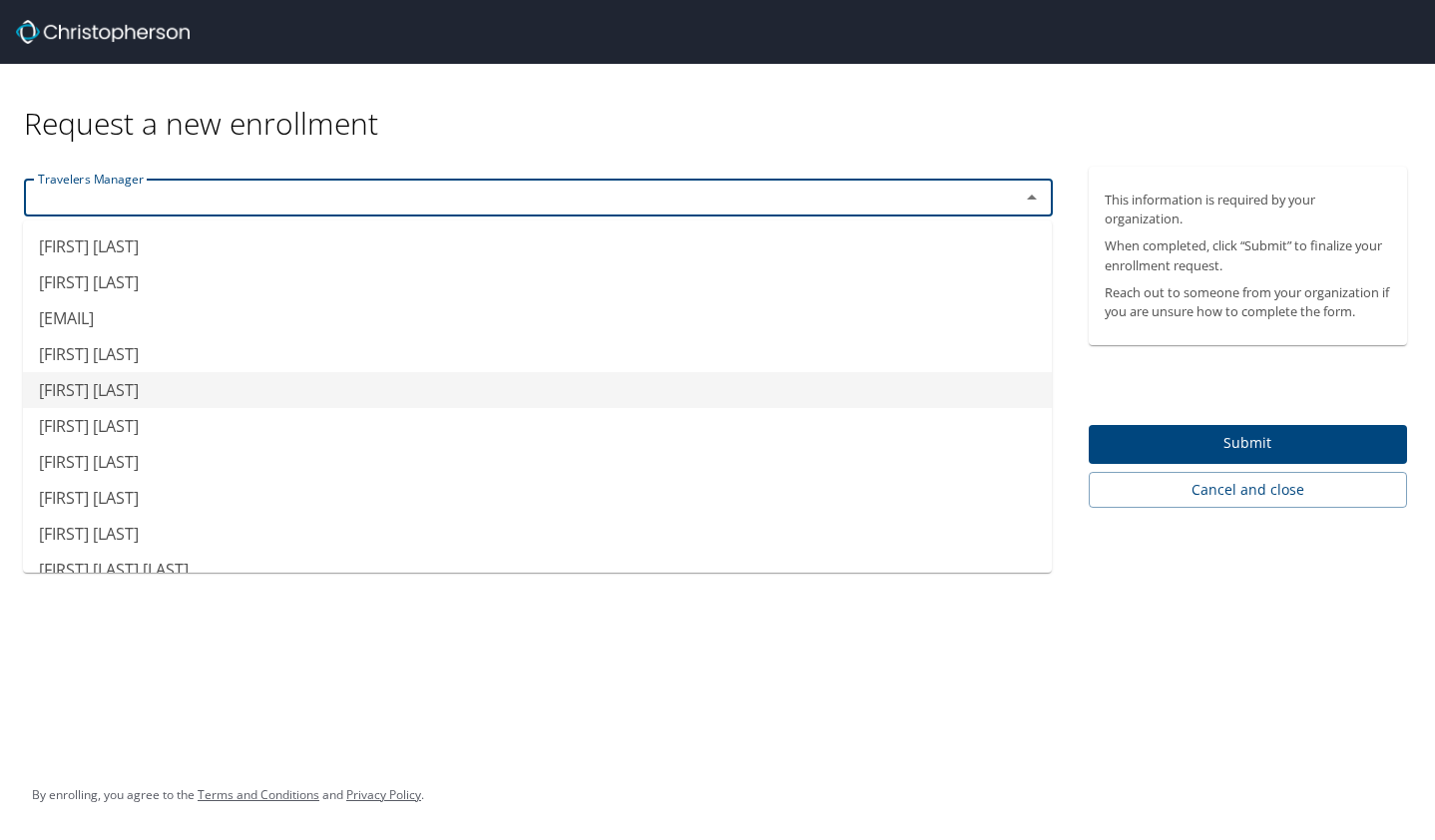 click on "Gerrit Schmidt" at bounding box center (537, 390) 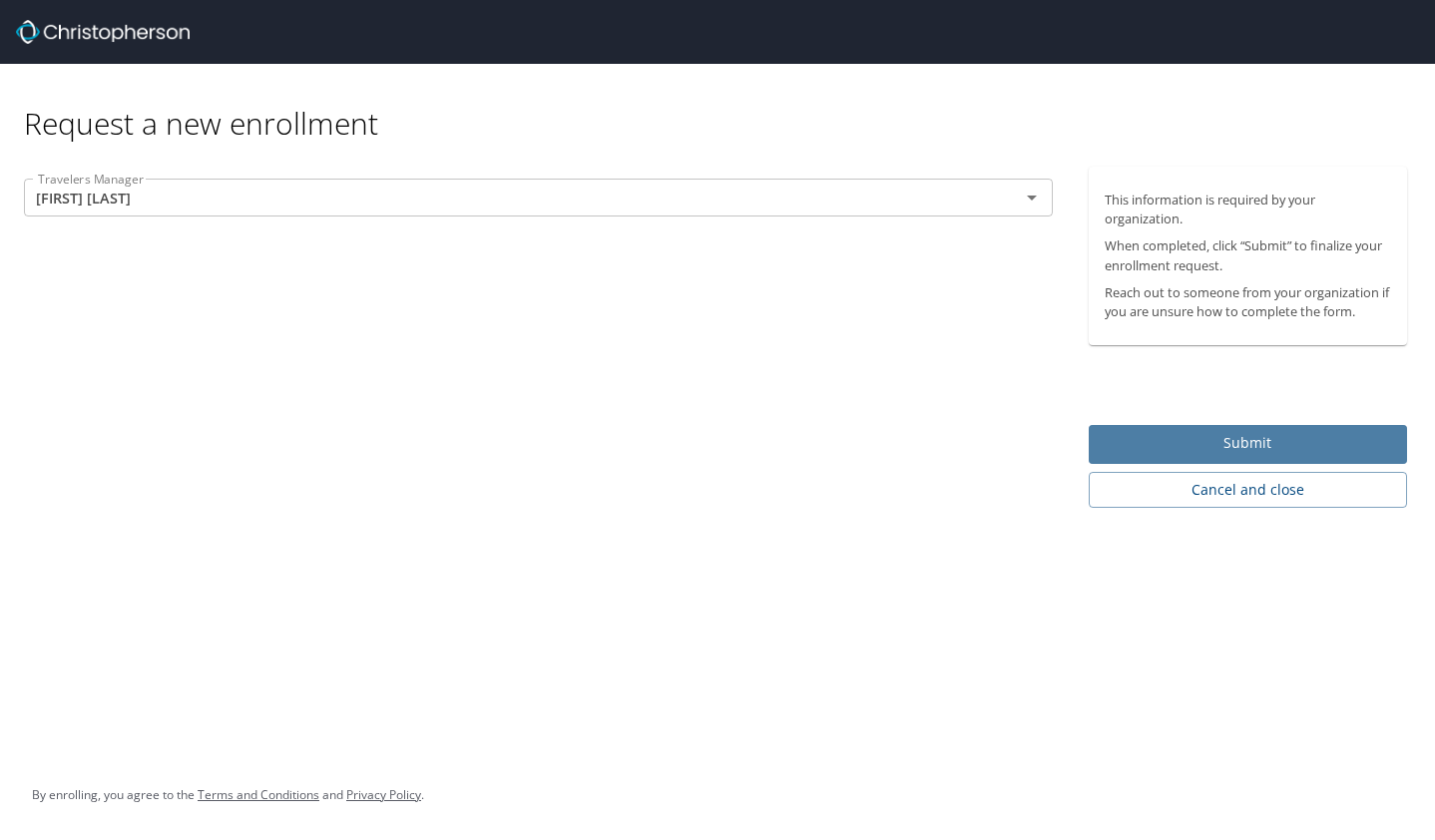 click on "Submit" at bounding box center [1248, 443] 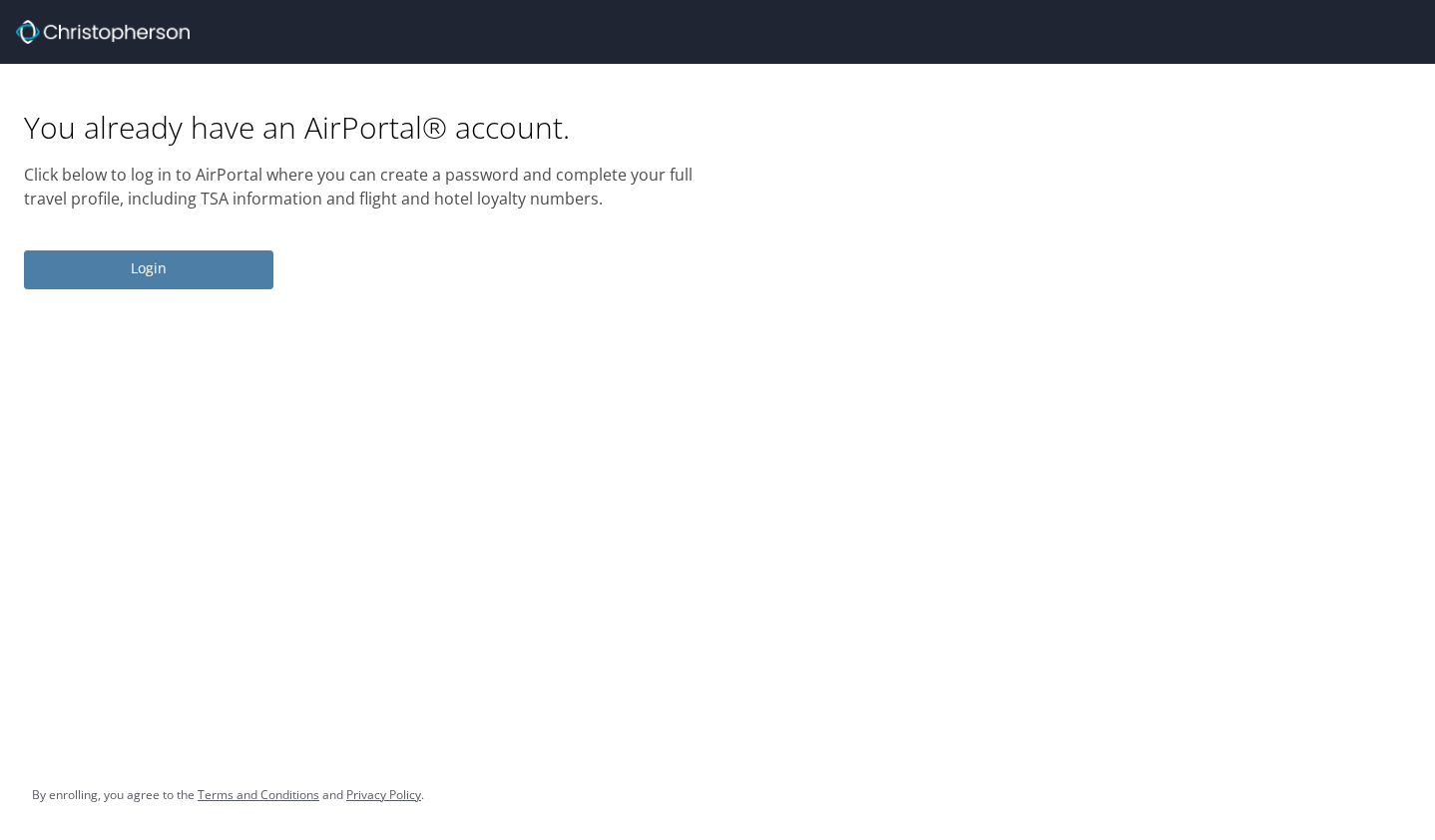 drag, startPoint x: 142, startPoint y: 264, endPoint x: 156, endPoint y: 272, distance: 16.124515 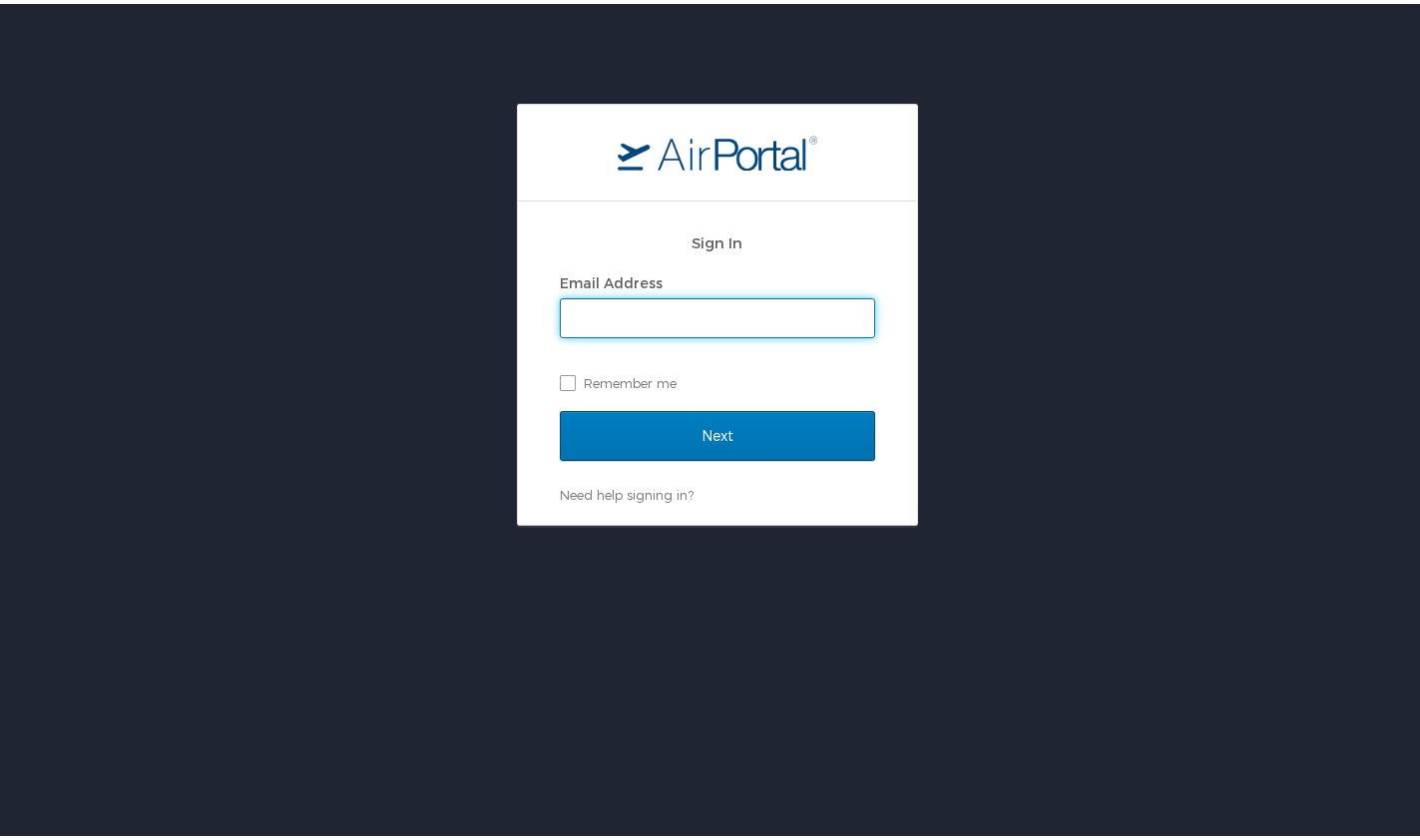 click on "Email Address" at bounding box center (717, 314) 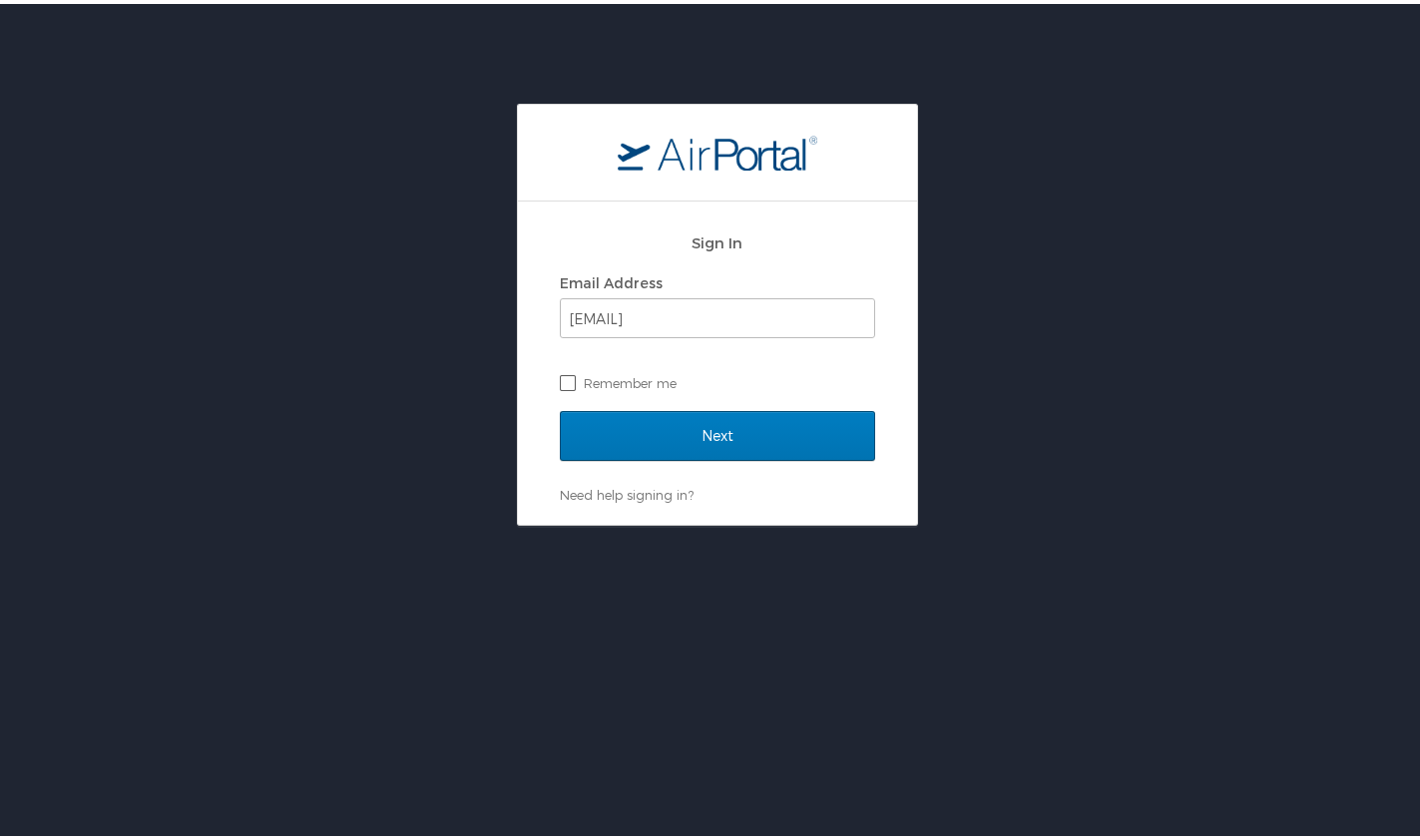 click on "Remember me" at bounding box center [717, 379] 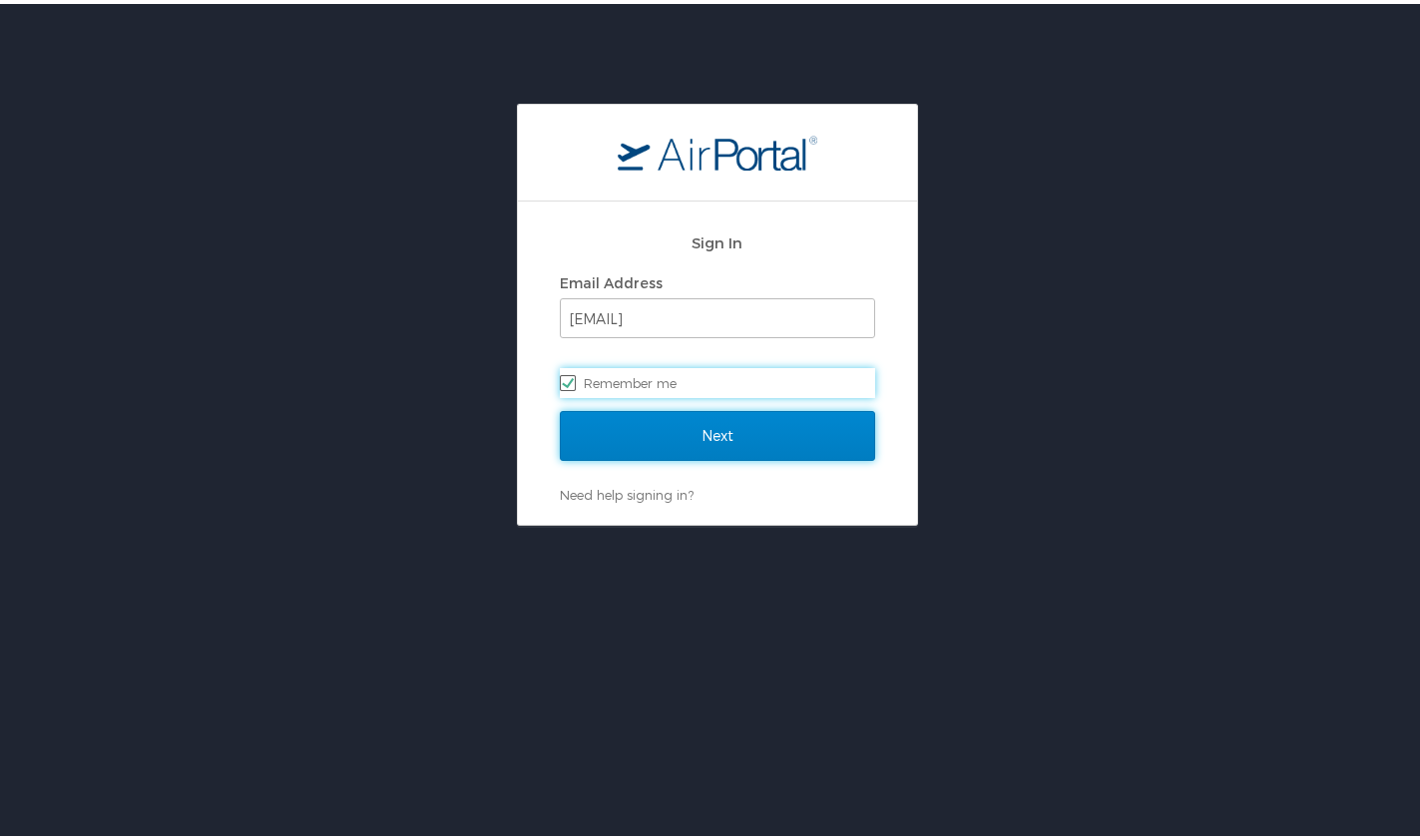 click on "Next" at bounding box center [717, 432] 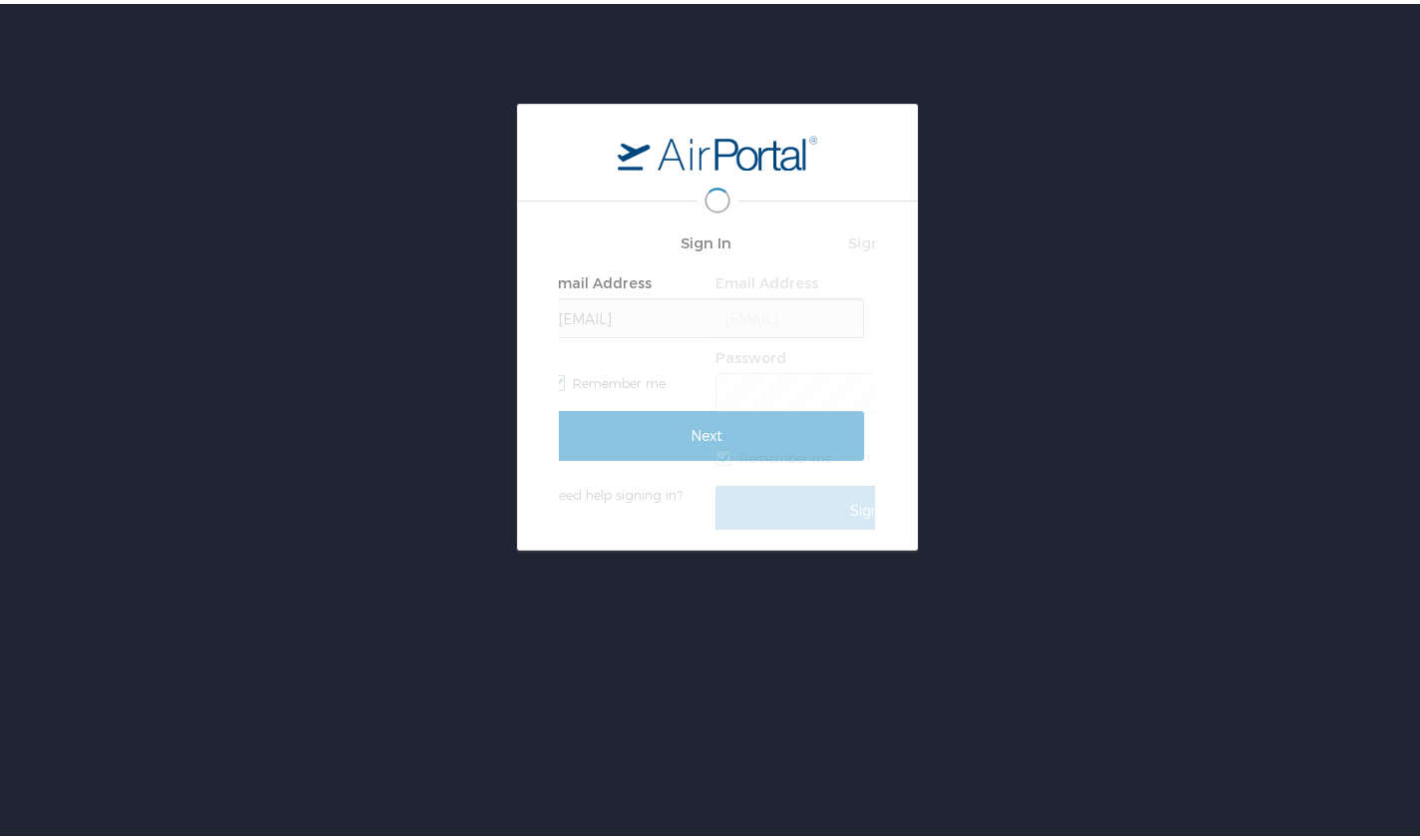 scroll, scrollTop: 0, scrollLeft: 0, axis: both 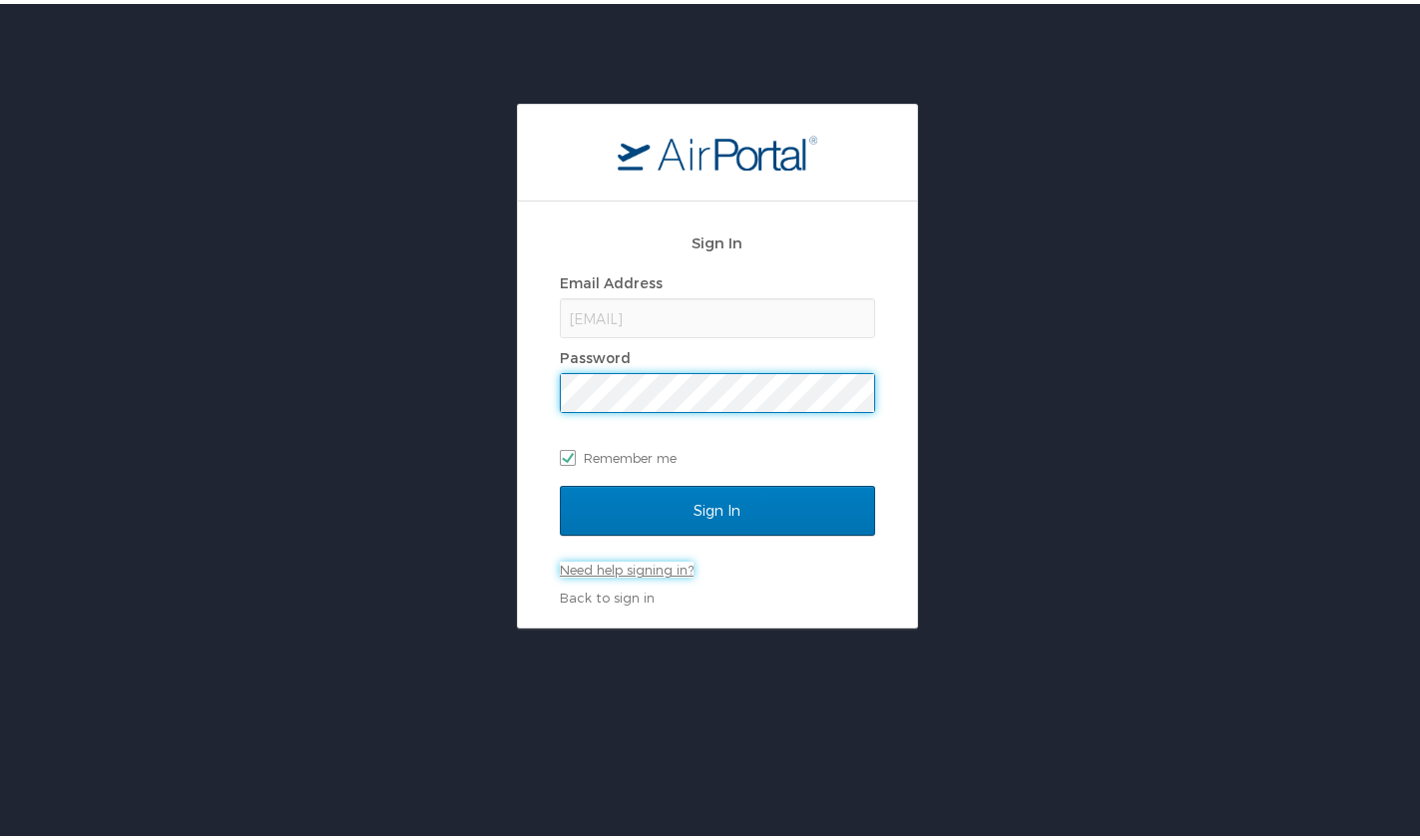 click on "Need help signing in?" at bounding box center (627, 566) 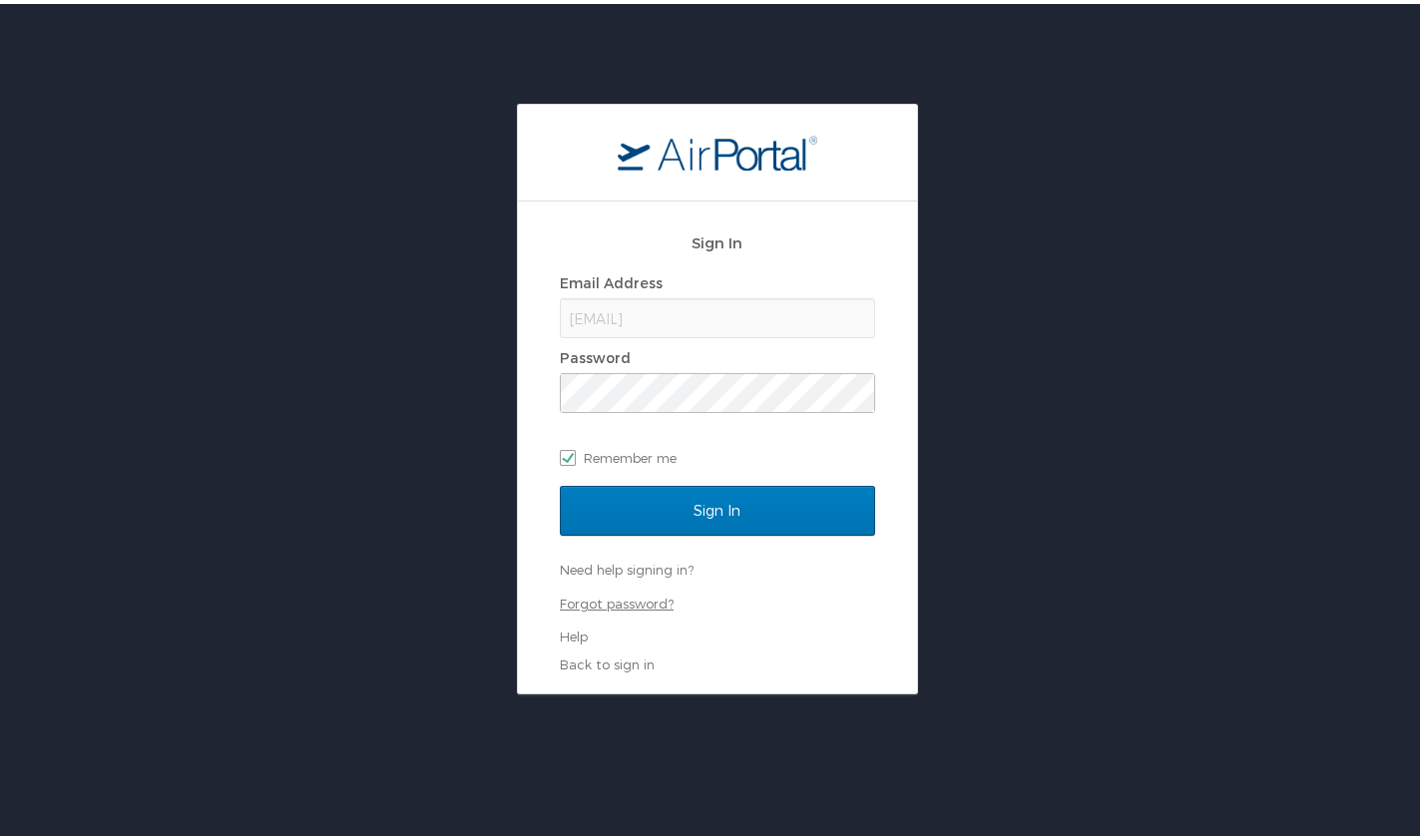 click on "Forgot password?" at bounding box center (617, 600) 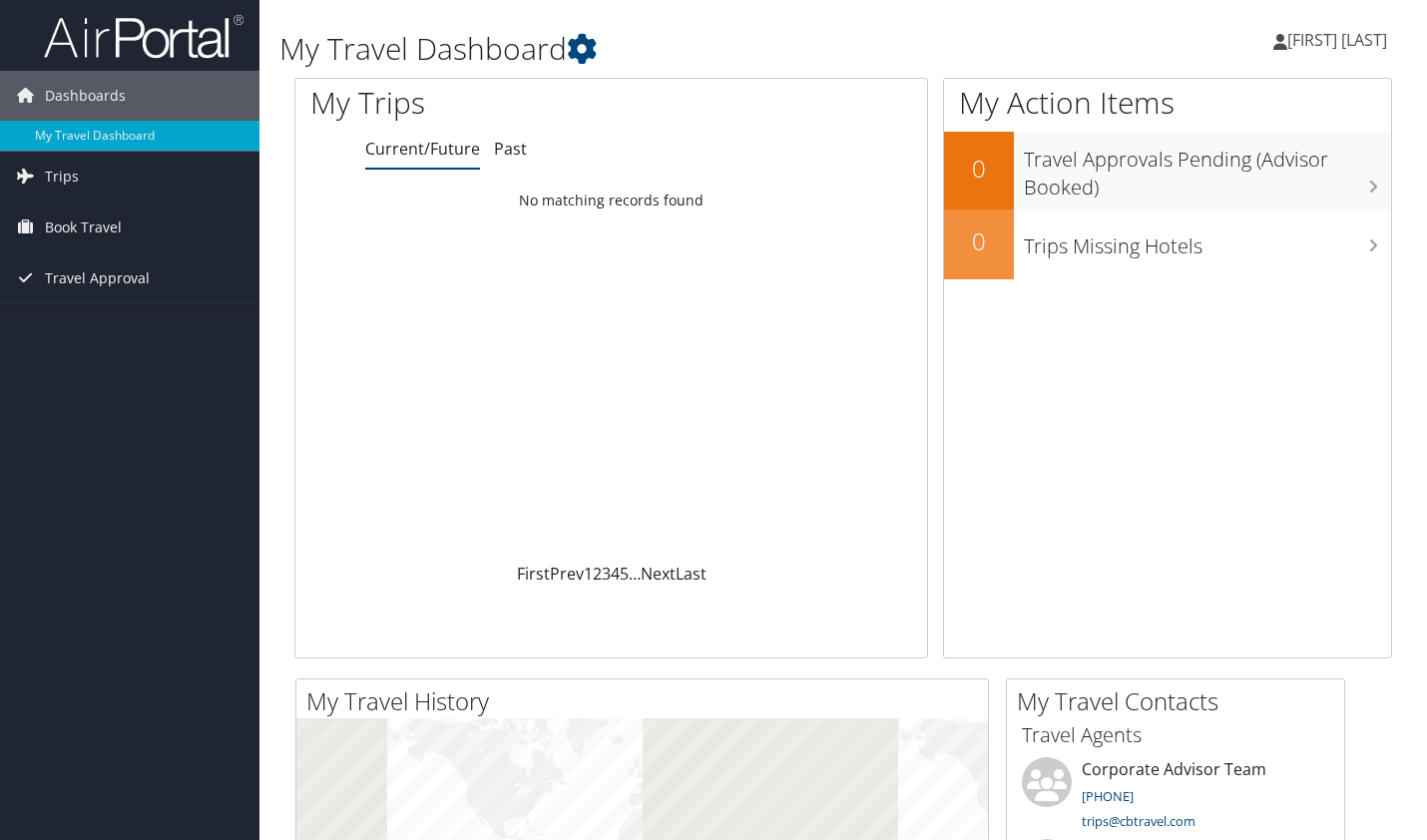 scroll, scrollTop: 0, scrollLeft: 0, axis: both 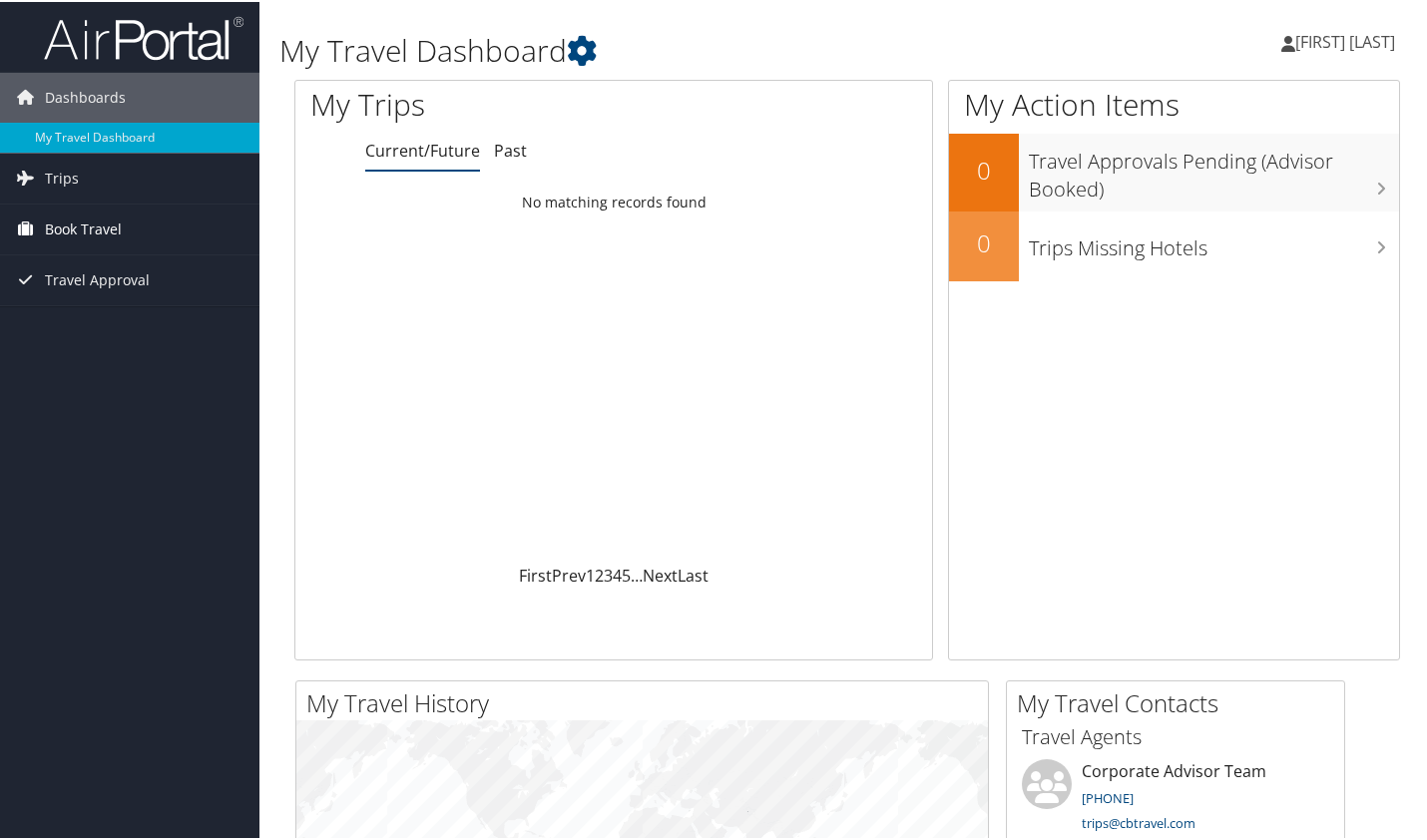click on "Book Travel" at bounding box center (83, 227) 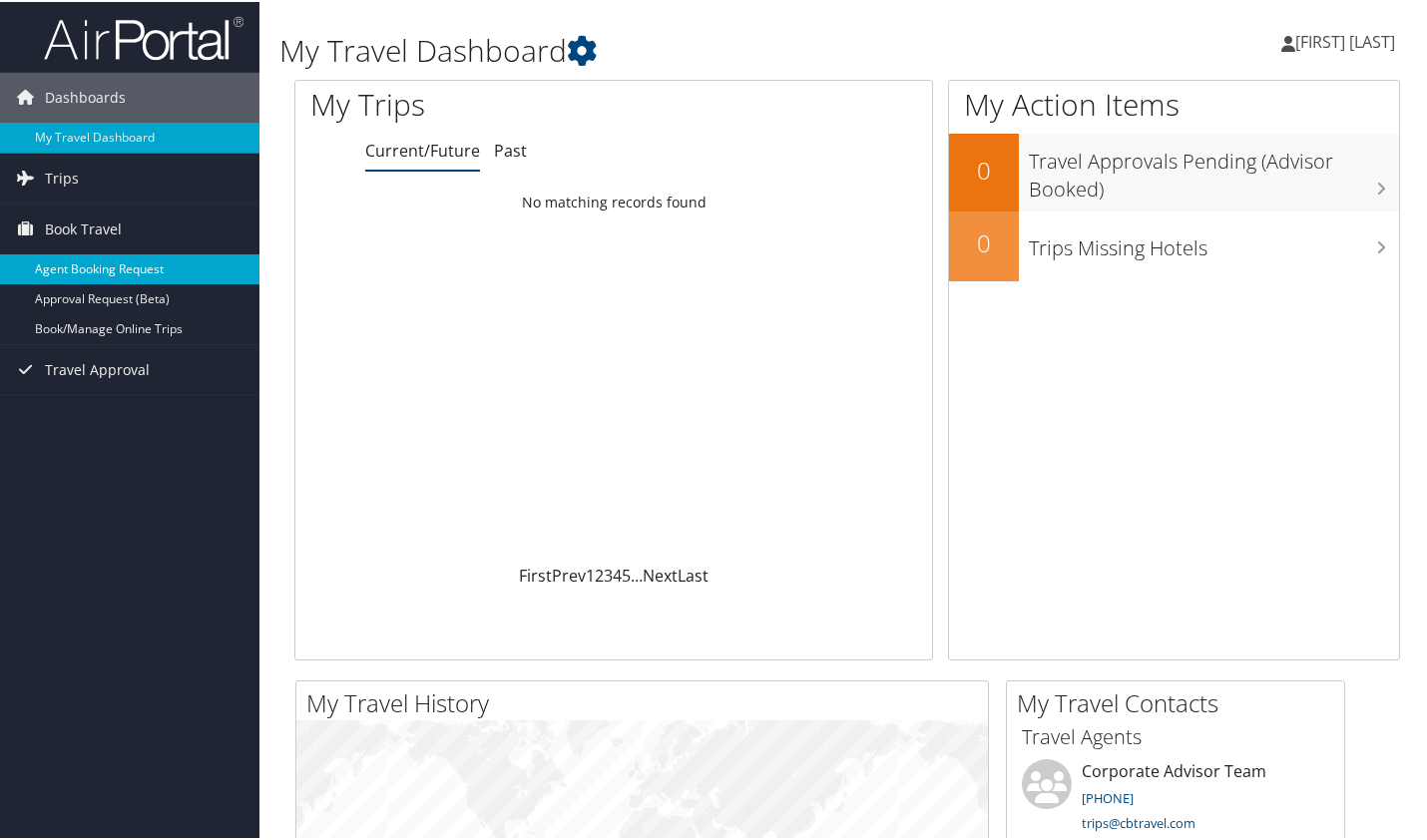 click on "Agent Booking Request" at bounding box center (130, 267) 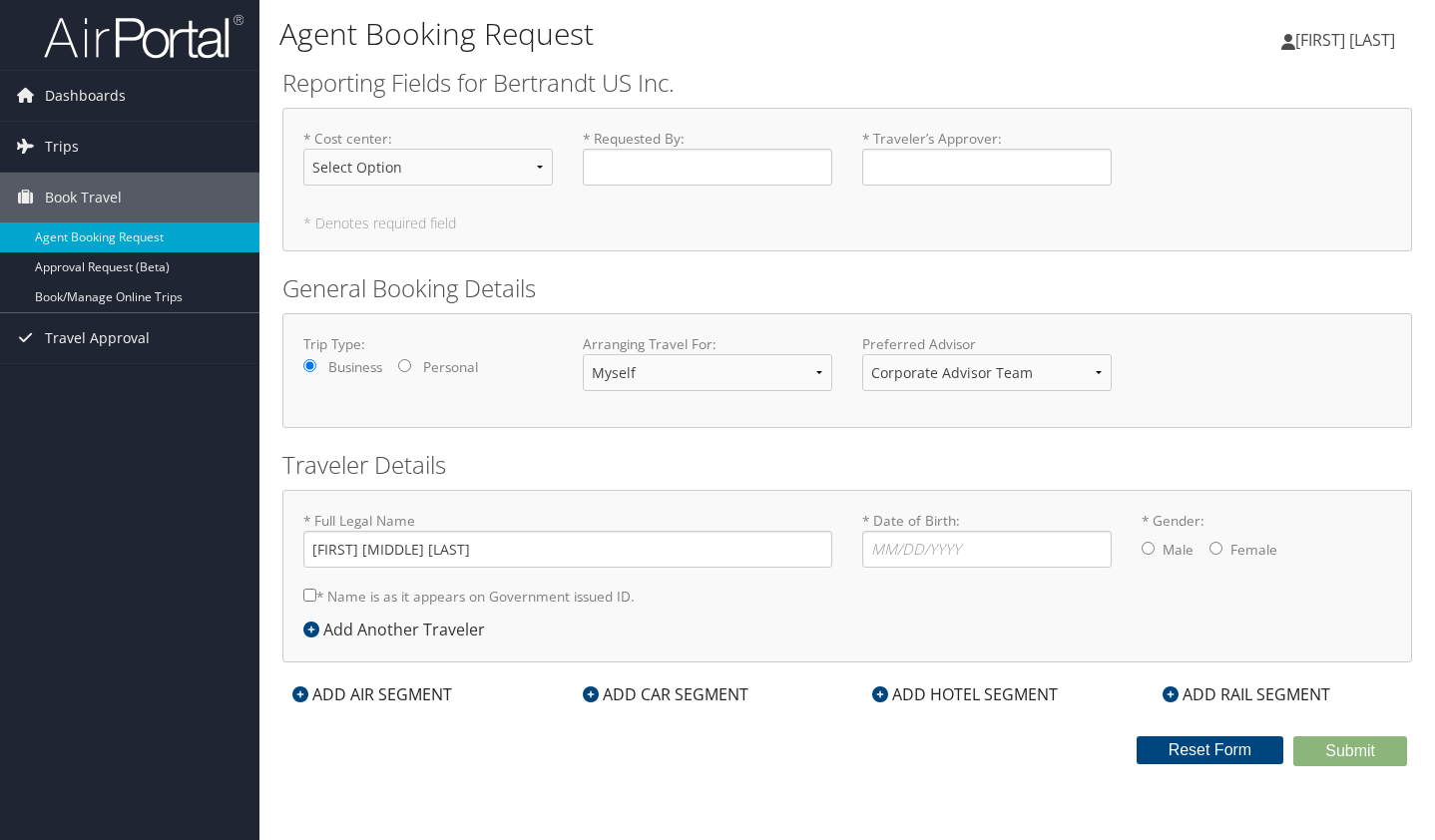 scroll, scrollTop: 0, scrollLeft: 0, axis: both 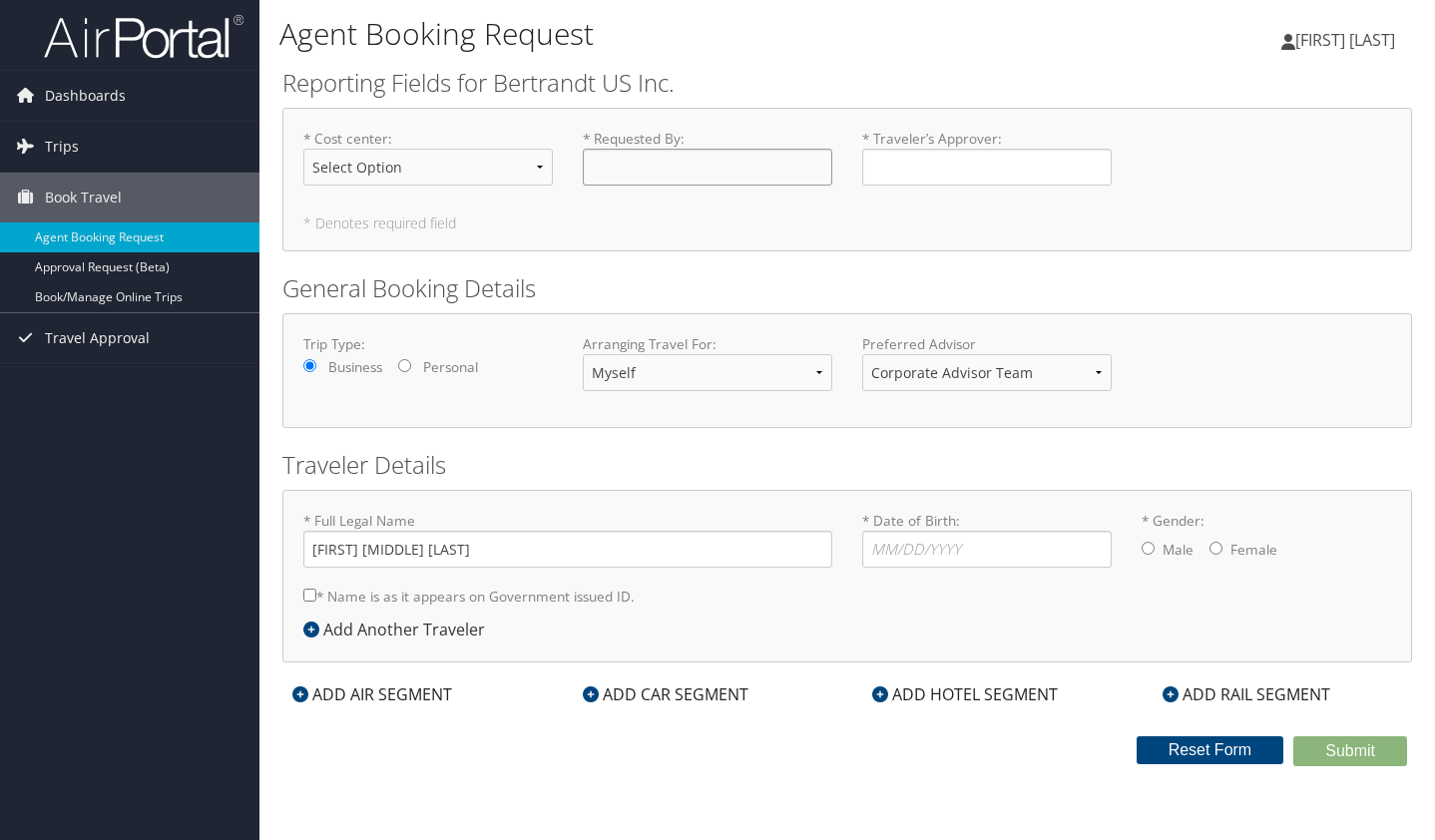 click on "*   Requested By : Required" at bounding box center [708, 167] 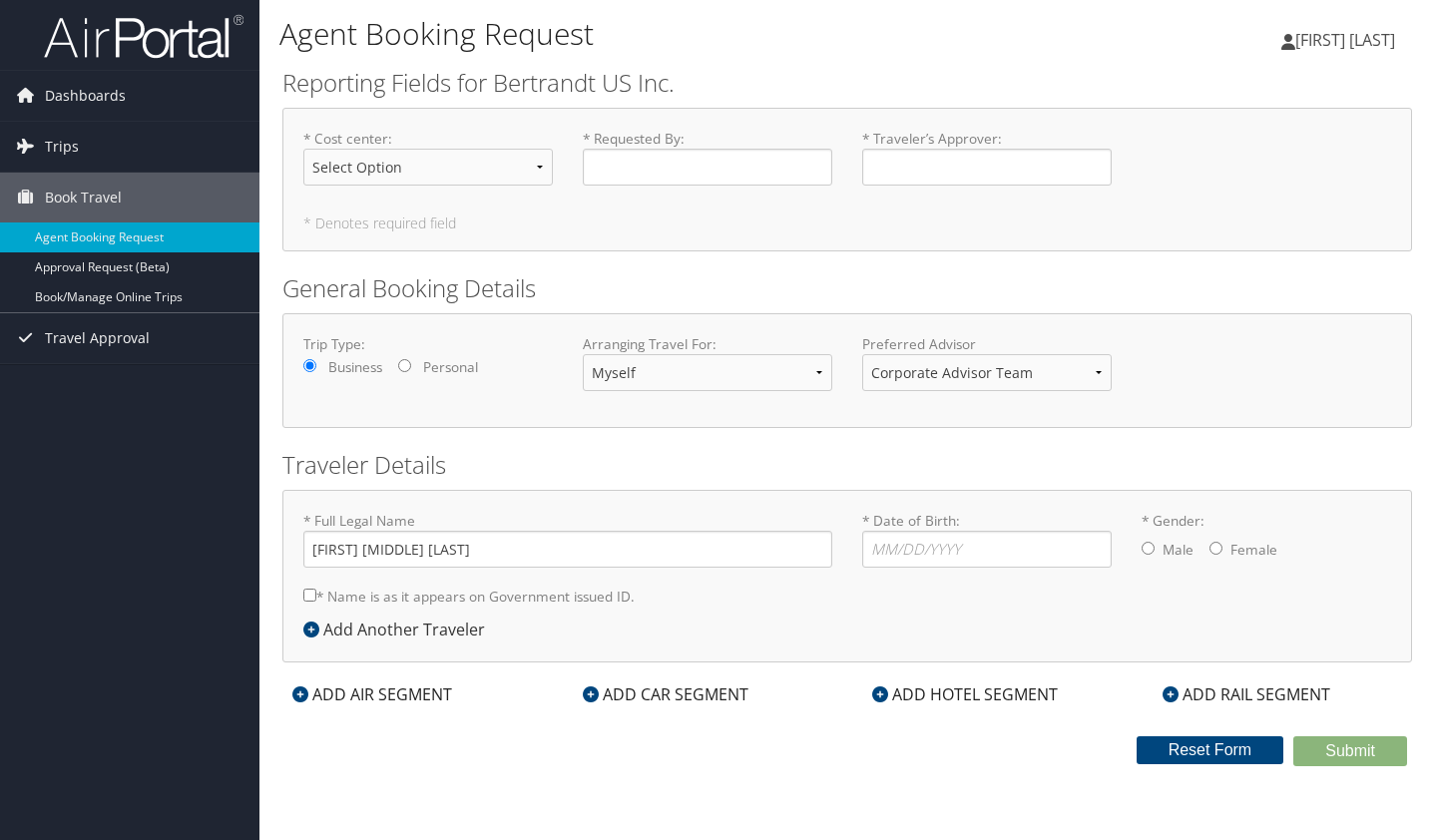 click on "[FIRST] [LAST]" at bounding box center [1345, 40] 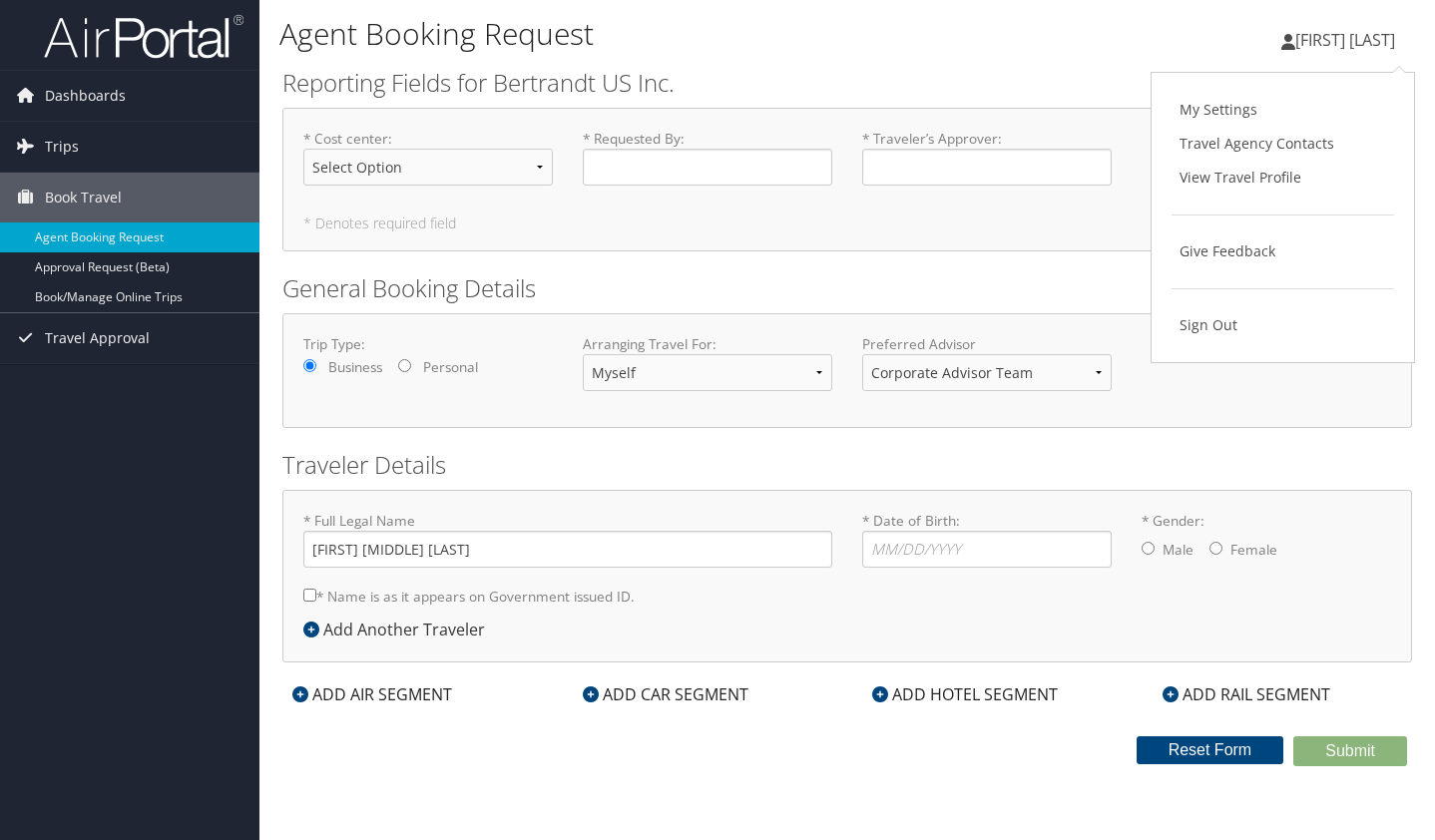 click on "General Booking Details" at bounding box center (847, 288) 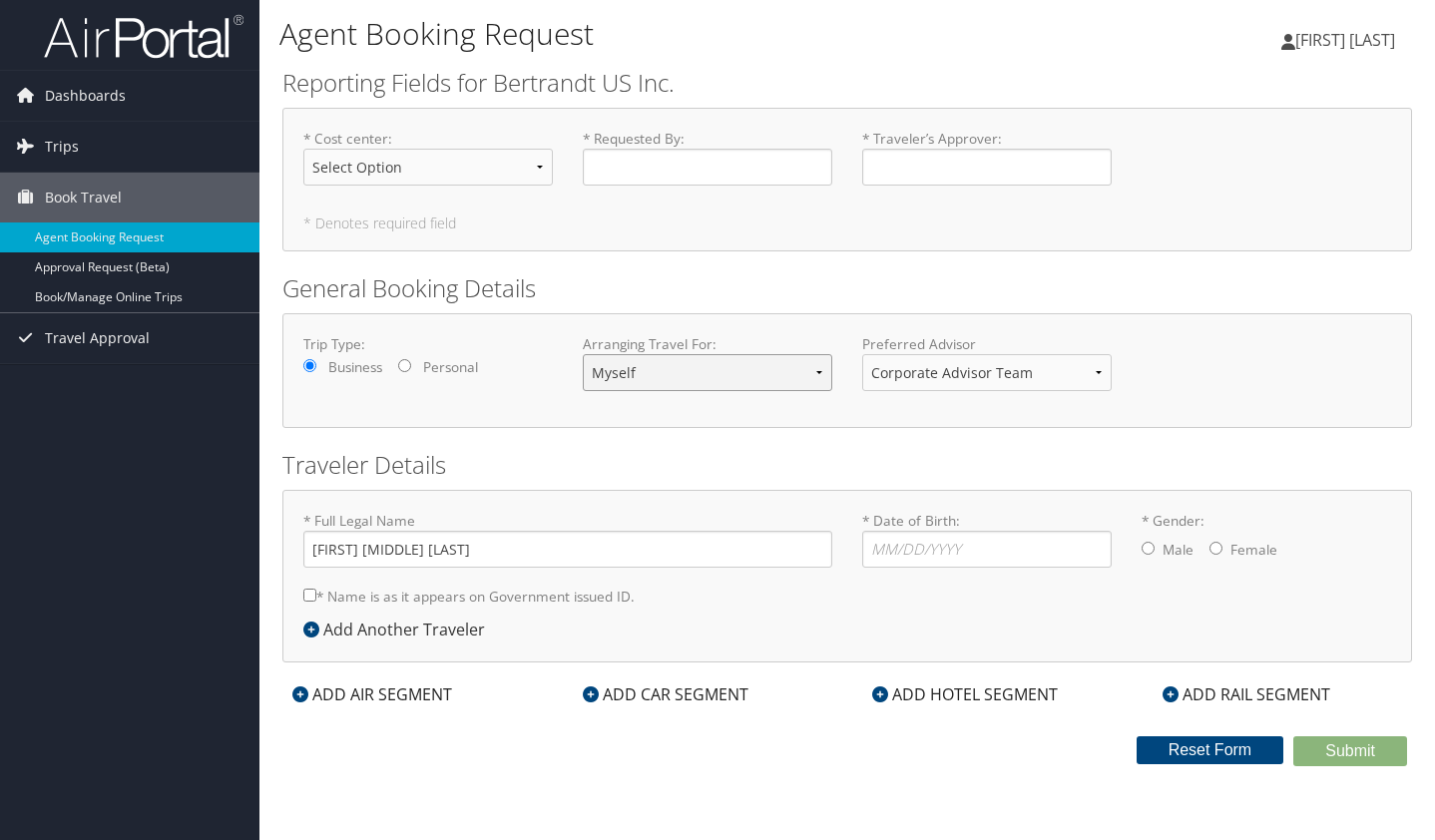 click on "Myself Another Traveler Guest Traveler" at bounding box center [708, 372] 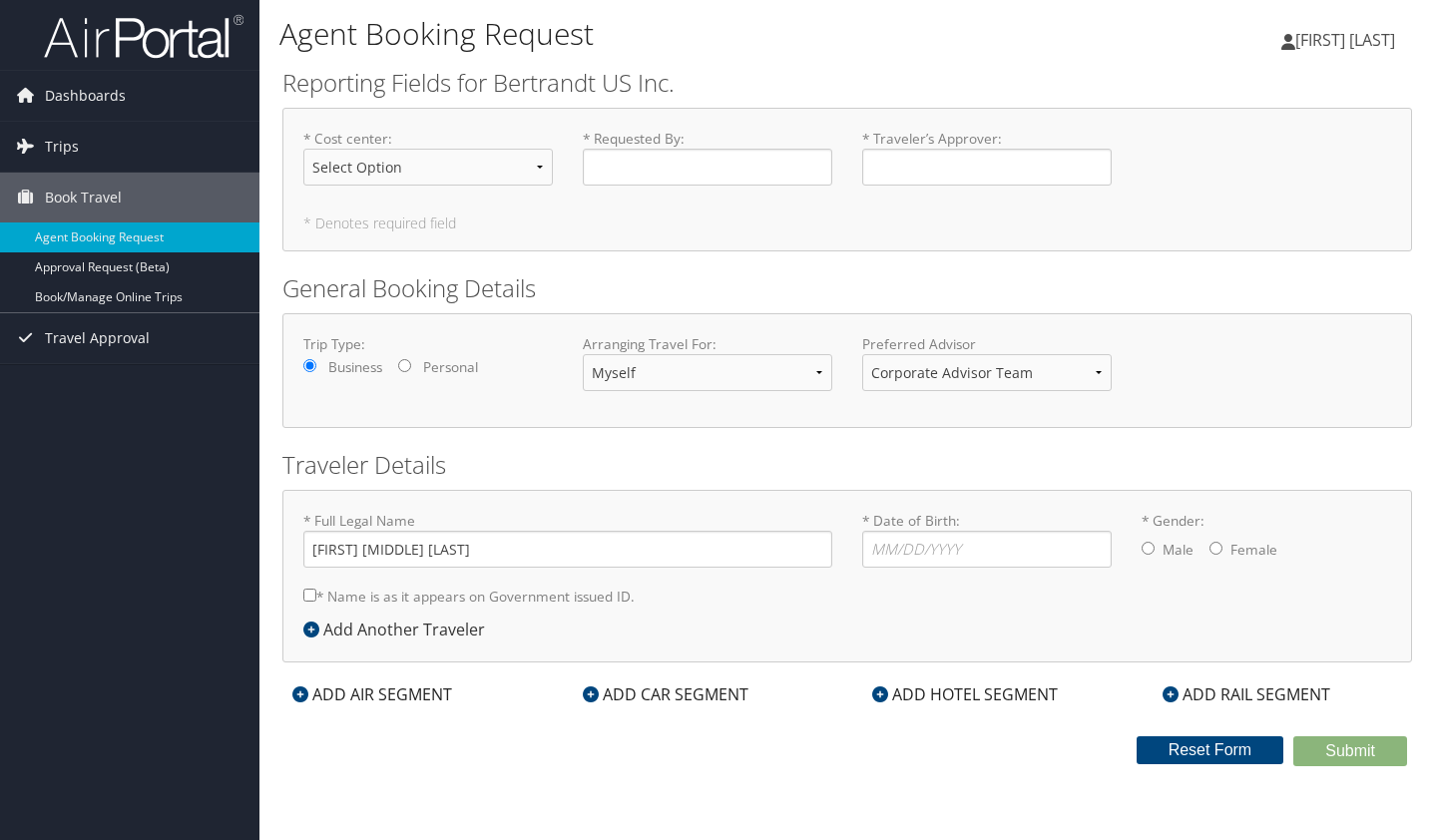 click on "Reporting Fields for Bertrandt US Inc. *   Cost center : Select Option 7001000 7001010 7001020 7001021 7001030 7001032 7001035 7001036 7001037 7001040 7001041 7001042 7001043 7001044 7001045 7001046 7001047 7001048 7001050 7001053 7001060 7001061 7001062 7001063 7001064 7001100 7001110 7001120 7001121 7001123 7001140 7001210 7001220 7001230 7001310 7001330 7001340 7001410 7001500 7001501 7001520 7001530 7001800 7001801 7001810 7001901 7001910 7003000 7004000 7004010 7005000 7011203 Required *   Requested By : Required *   Traveler’s Approver : Required * Denotes required field General Booking Details Trip Type:     Business     Personal  Arranging Travel For: Myself Another Traveler Guest Traveler  Preferred Advisor  Corporate Advisor Team  Corporate Advisor Team  You must select an Advisor Traveler Details * Full Legal Name [FIRST] [LAST] * Name is as it appears on Government issued ID. Required * Date of Birth: Invalid Date * Gender:  Male Female    Add Another Traveler     Air    Car    Hotel" at bounding box center (847, 416) 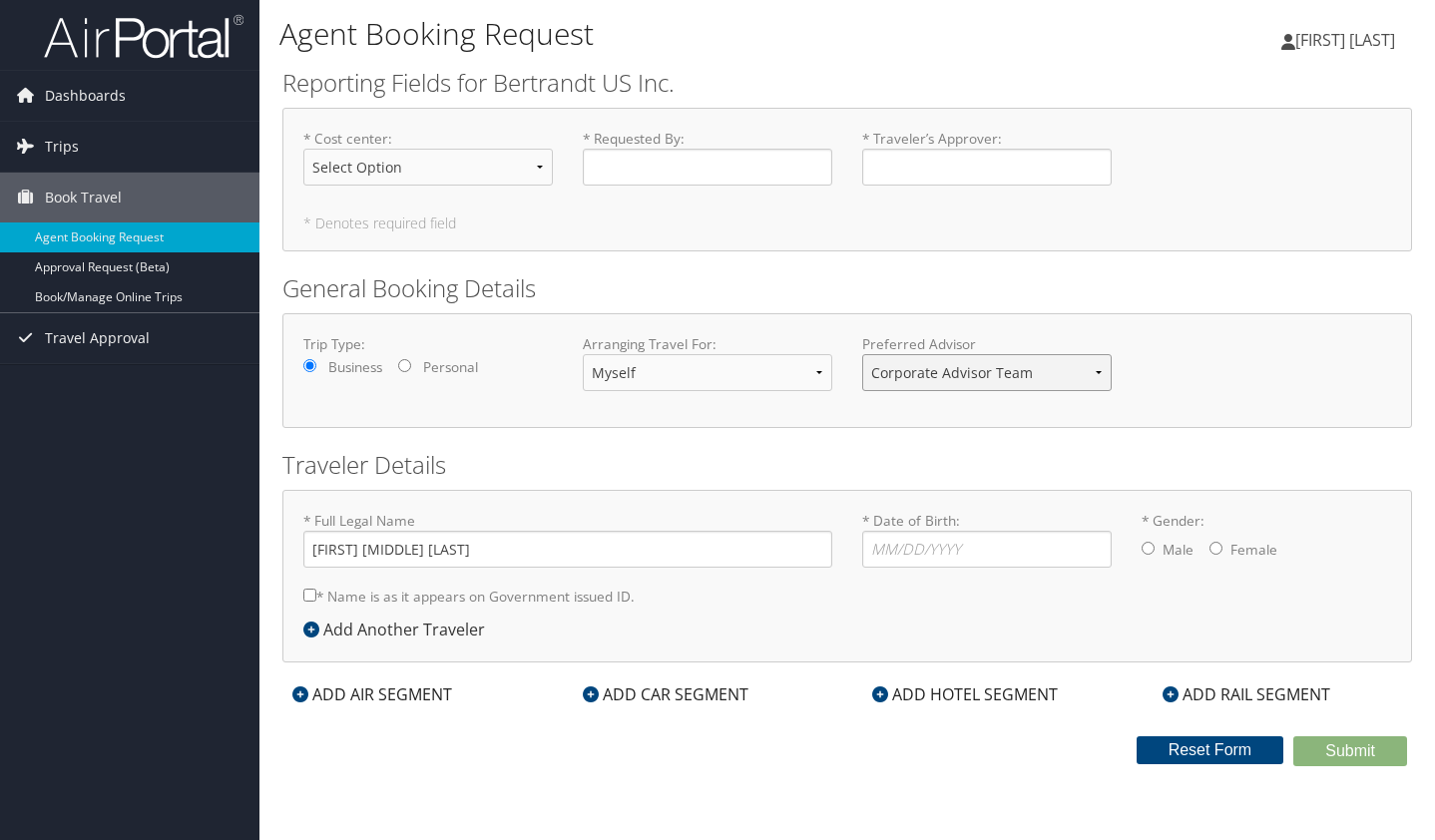 click on "Corporate Advisor Team  Corporate Advisor Team" at bounding box center (987, 372) 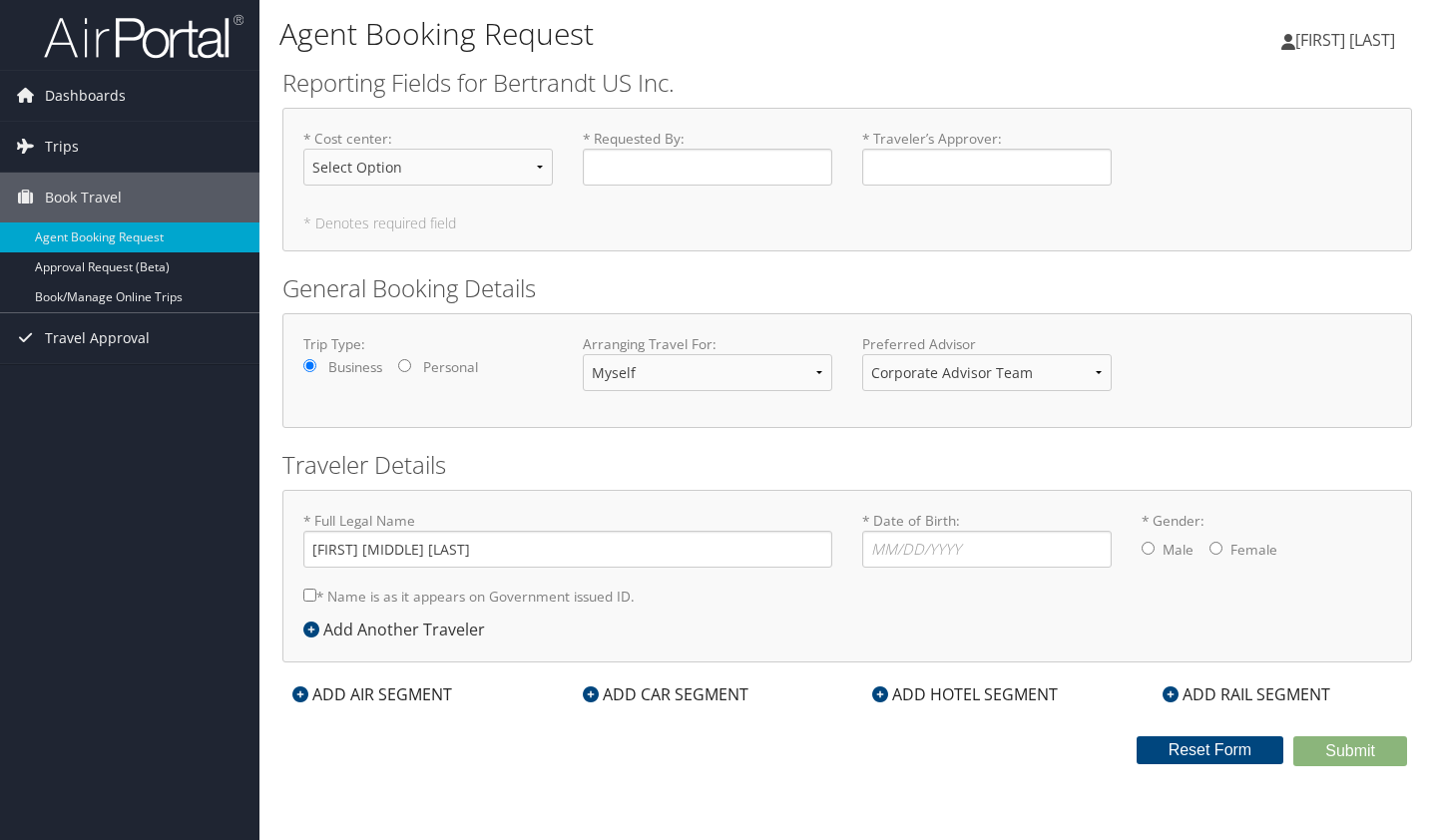 click on "General Booking Details" at bounding box center (847, 288) 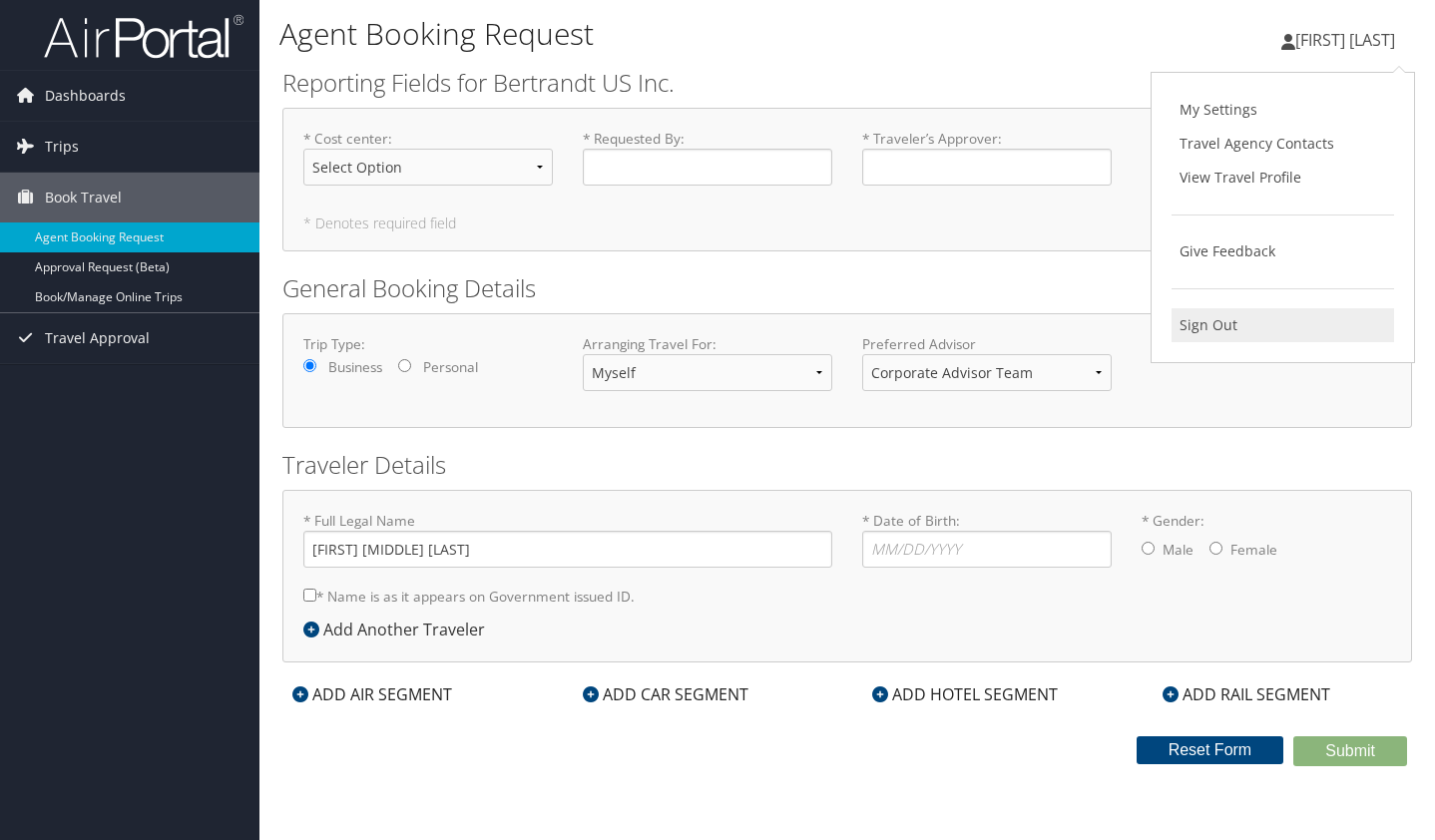 click on "Sign Out" at bounding box center [1282, 325] 